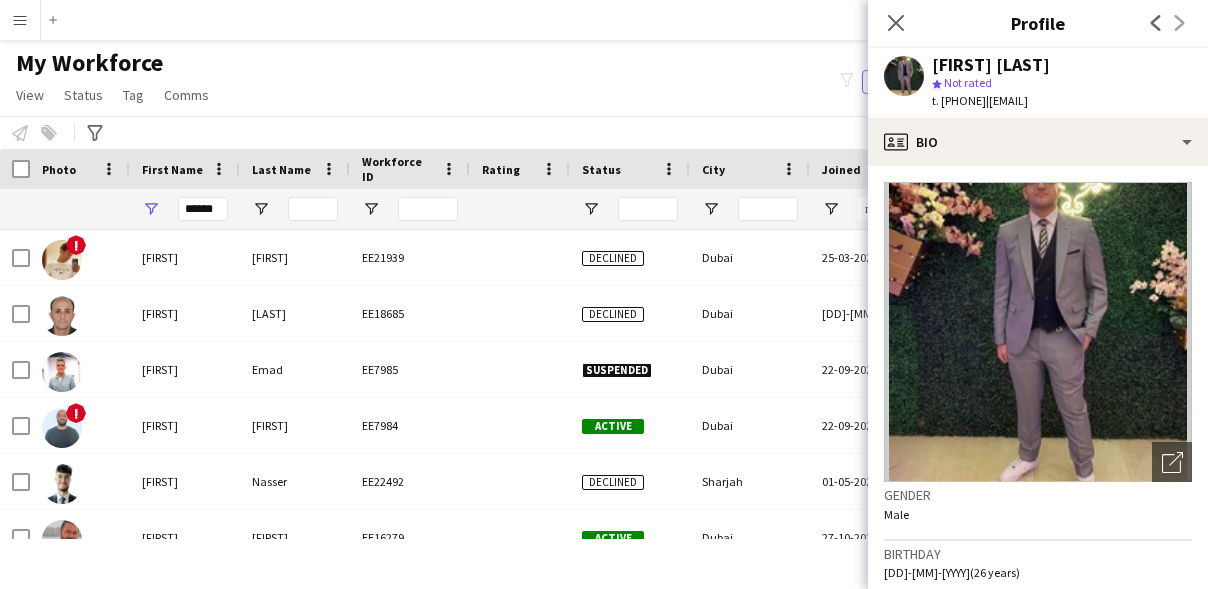 scroll, scrollTop: 0, scrollLeft: 0, axis: both 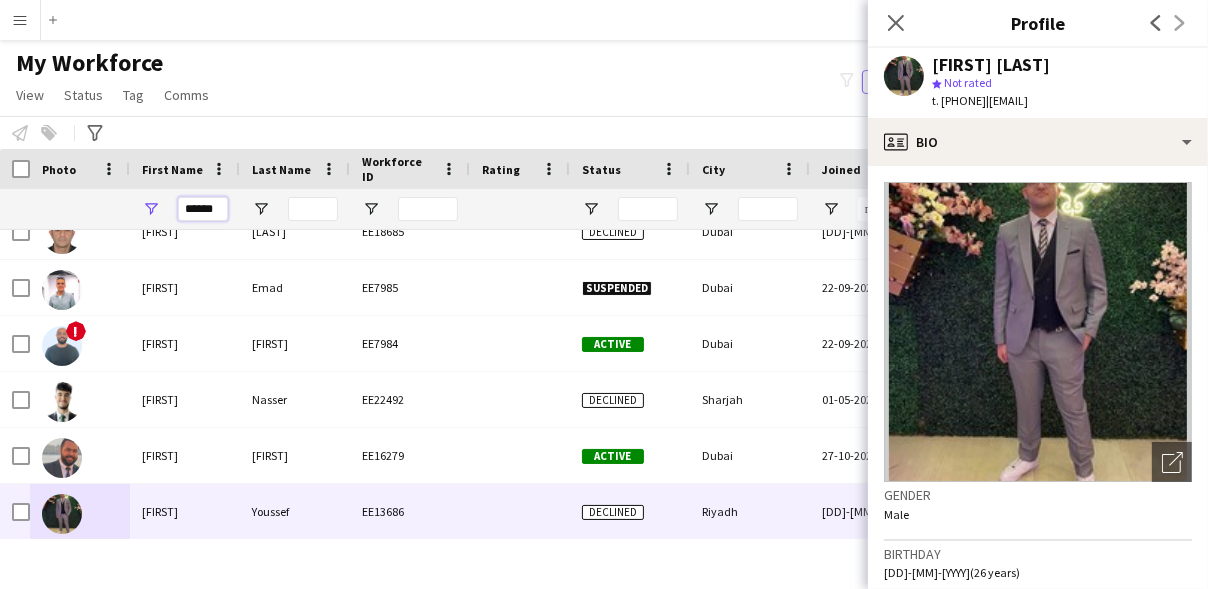 click on "******" at bounding box center [203, 209] 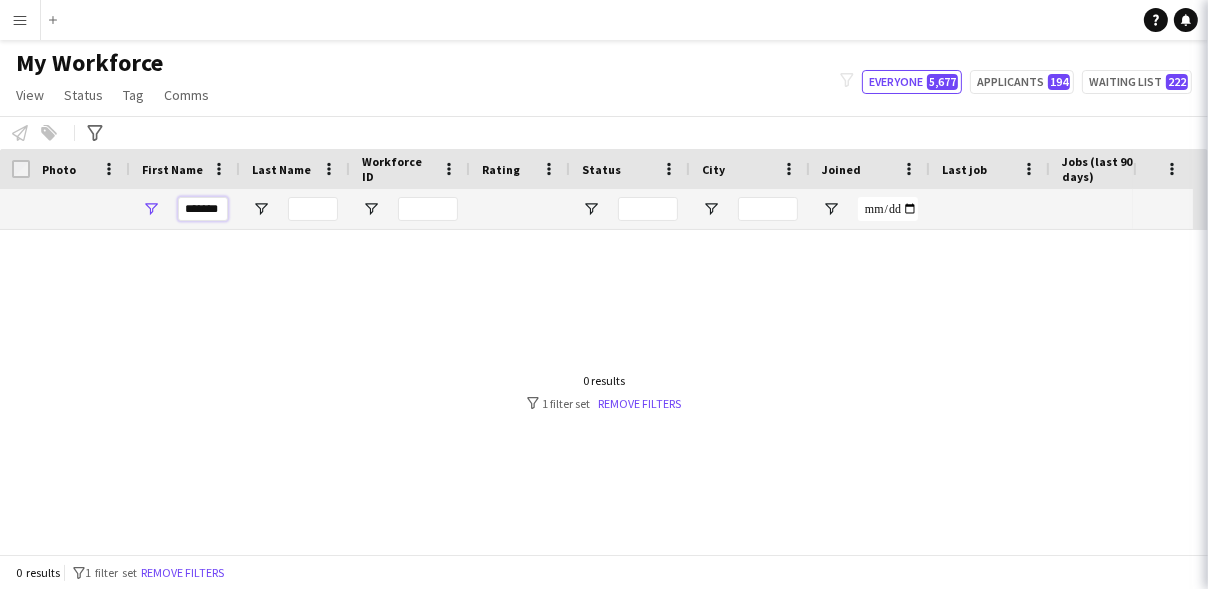 scroll, scrollTop: 0, scrollLeft: 0, axis: both 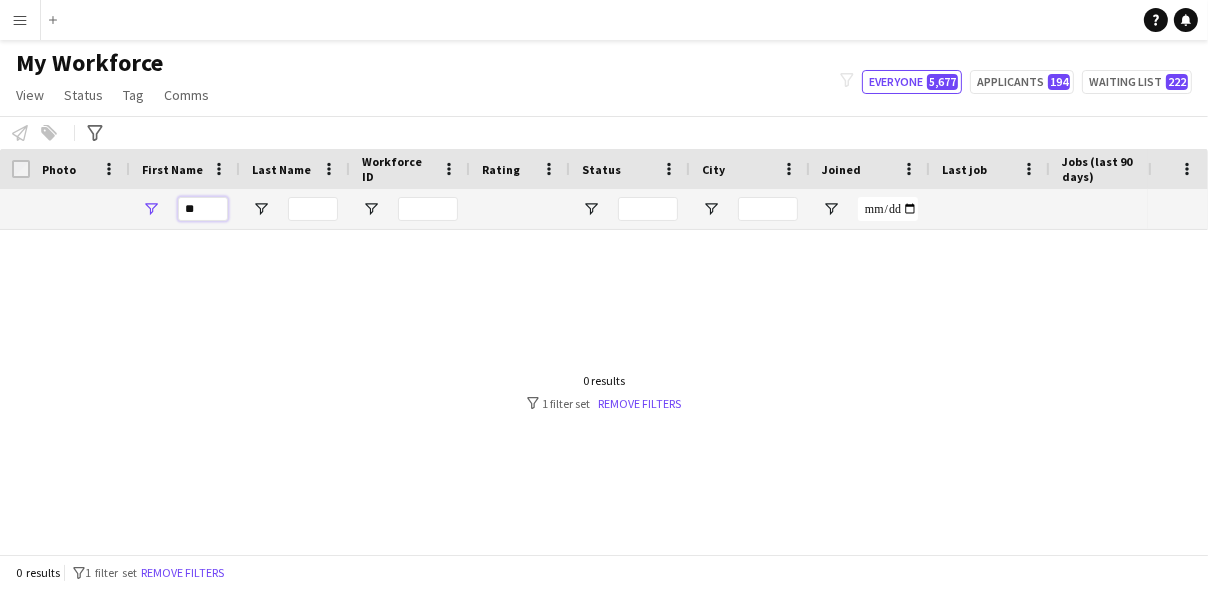 type on "*" 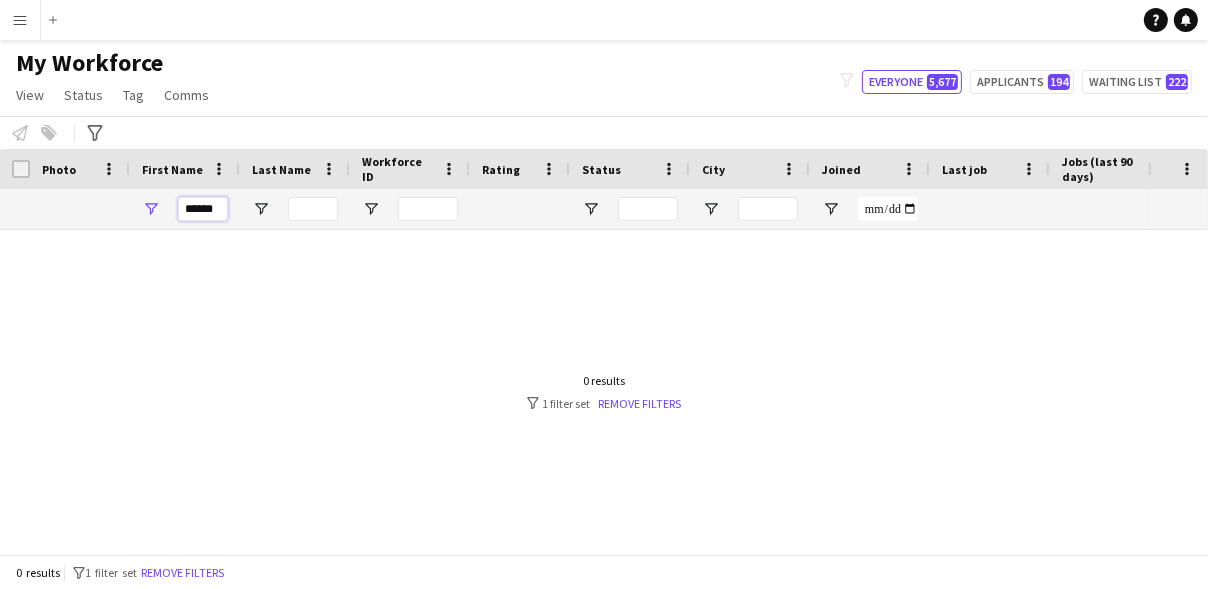 type on "******" 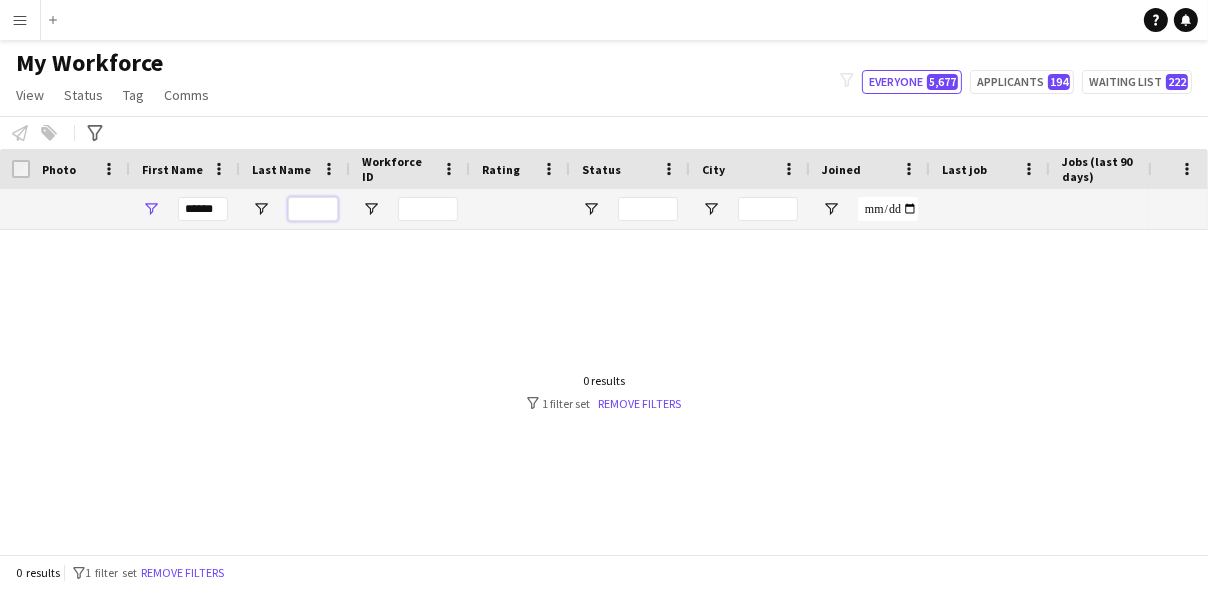 click at bounding box center (313, 209) 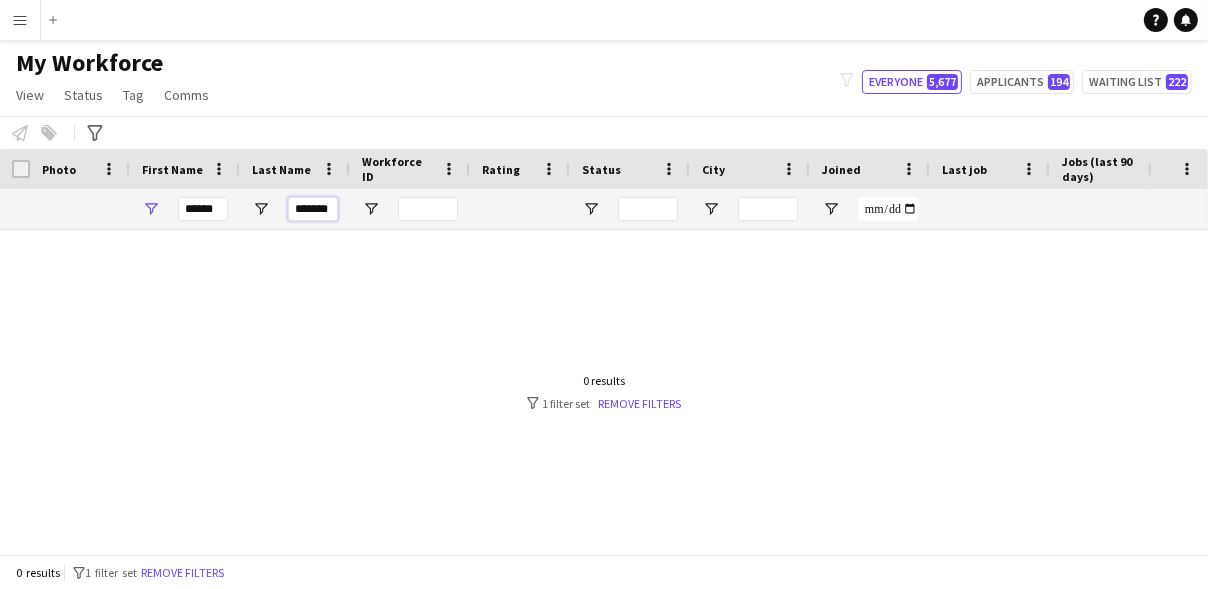 scroll, scrollTop: 0, scrollLeft: 4, axis: horizontal 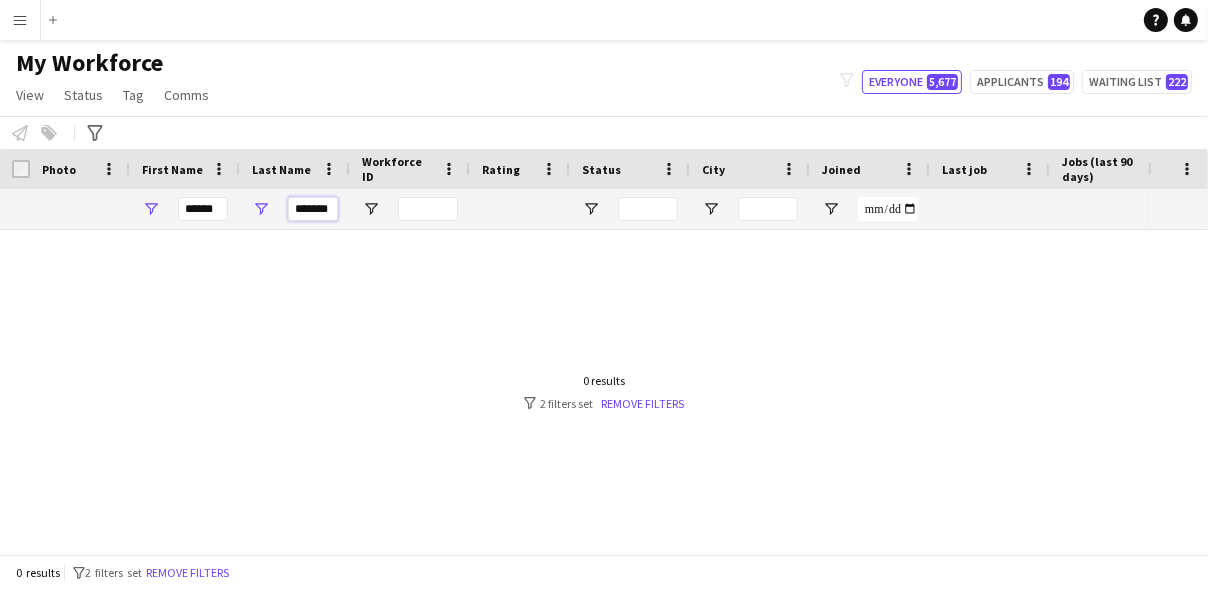 click on "*******" at bounding box center (313, 209) 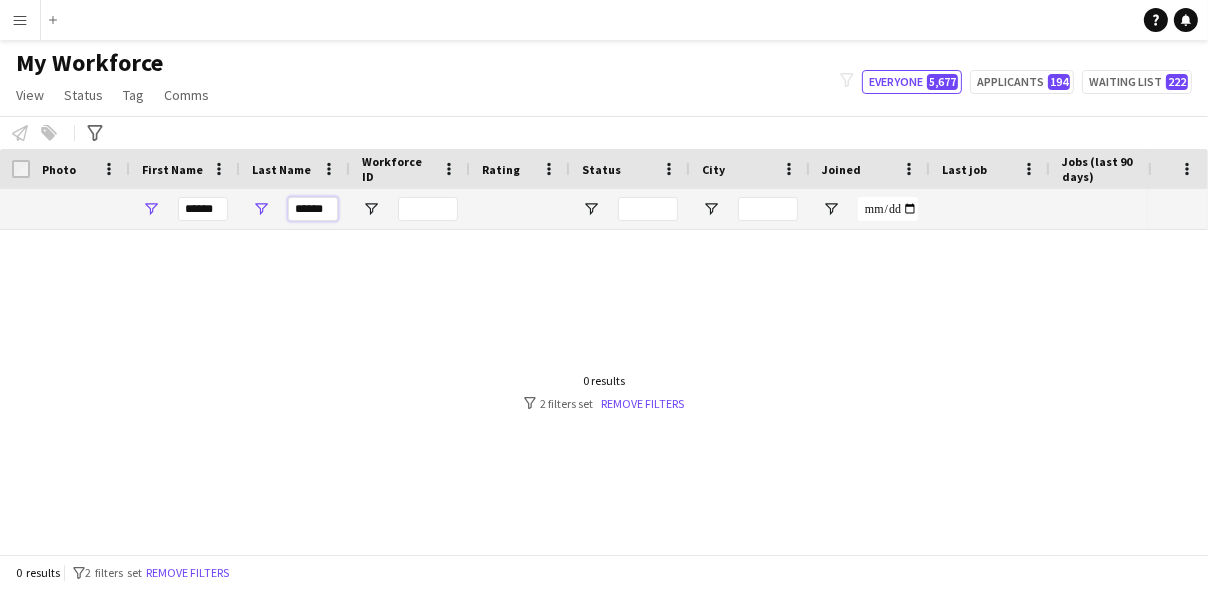 scroll, scrollTop: 0, scrollLeft: 1, axis: horizontal 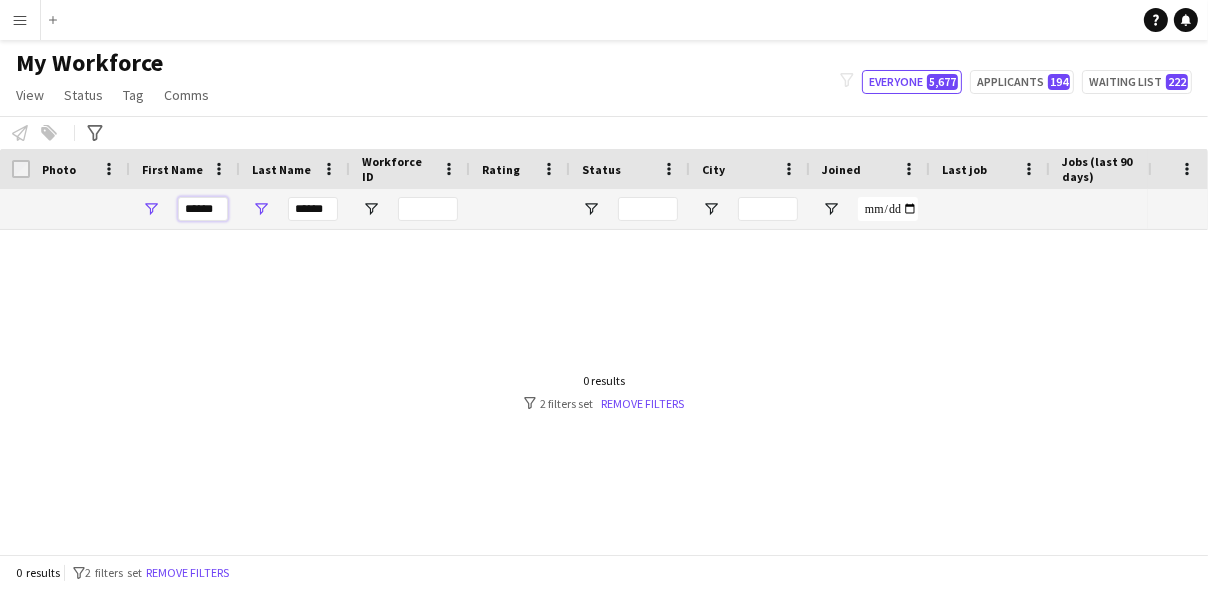 click on "******" at bounding box center [203, 209] 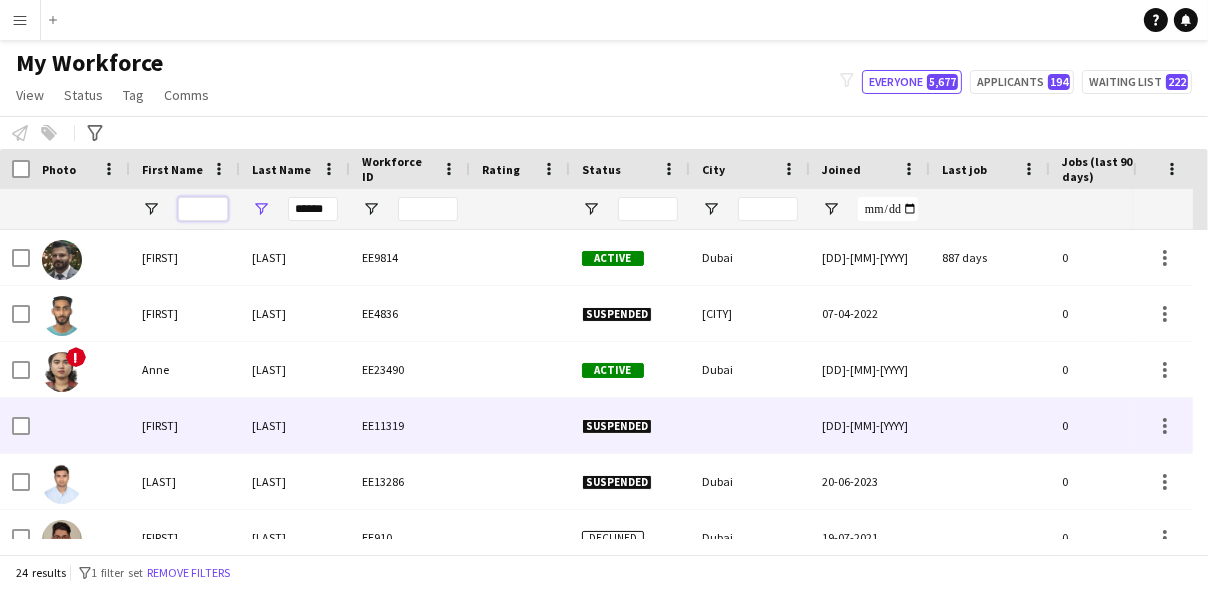 scroll, scrollTop: 93, scrollLeft: 0, axis: vertical 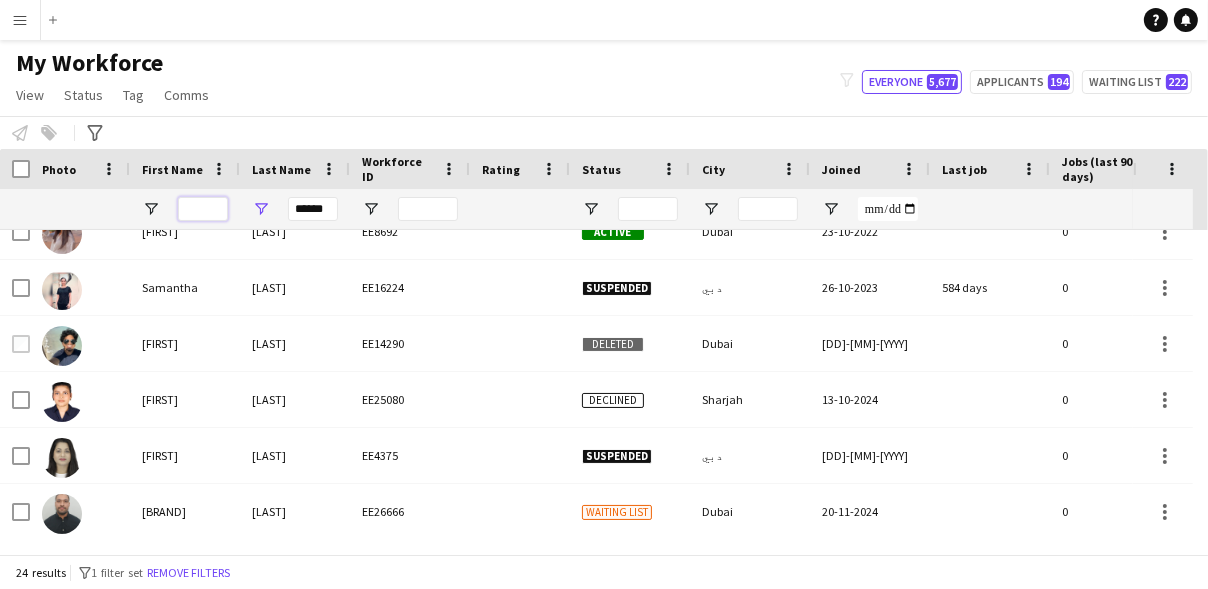 type 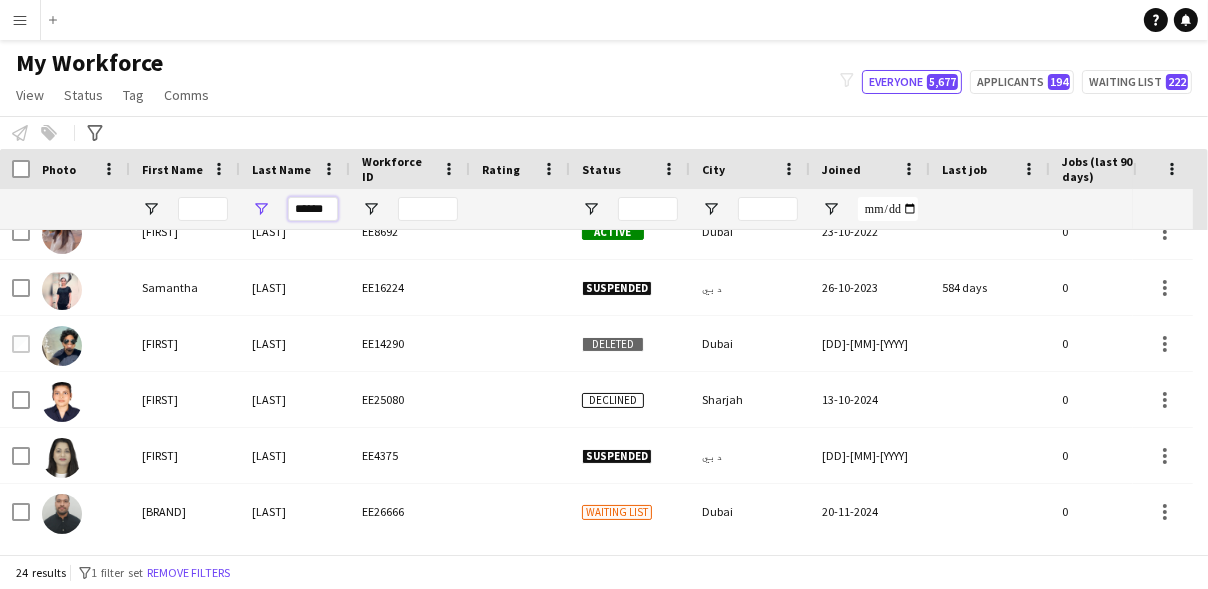 click on "******" at bounding box center [313, 209] 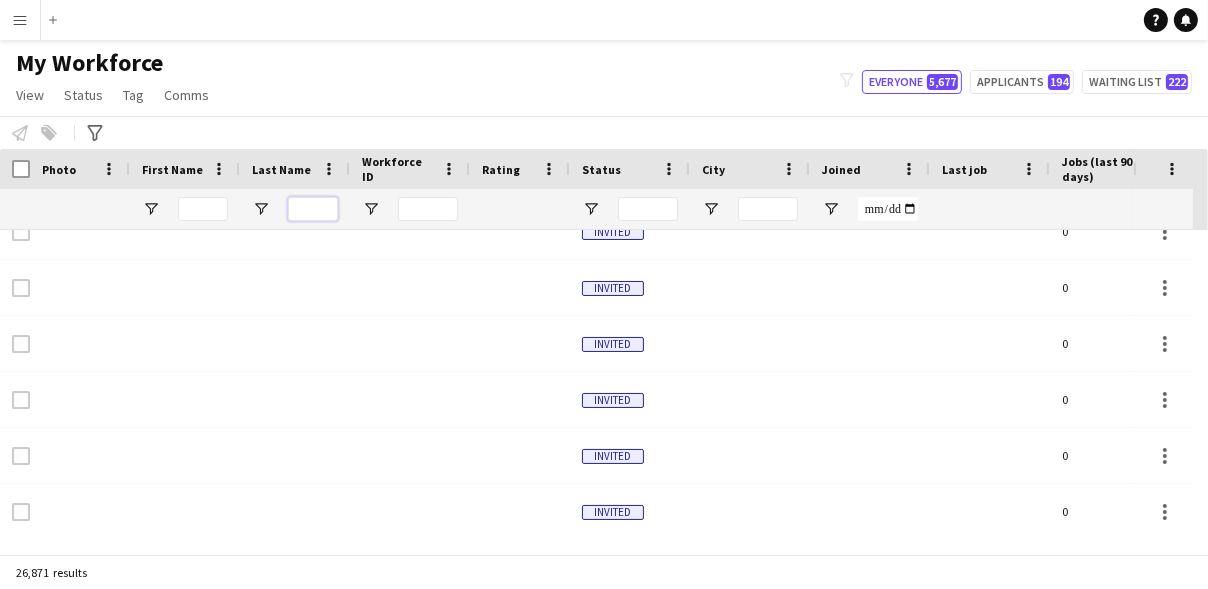 type 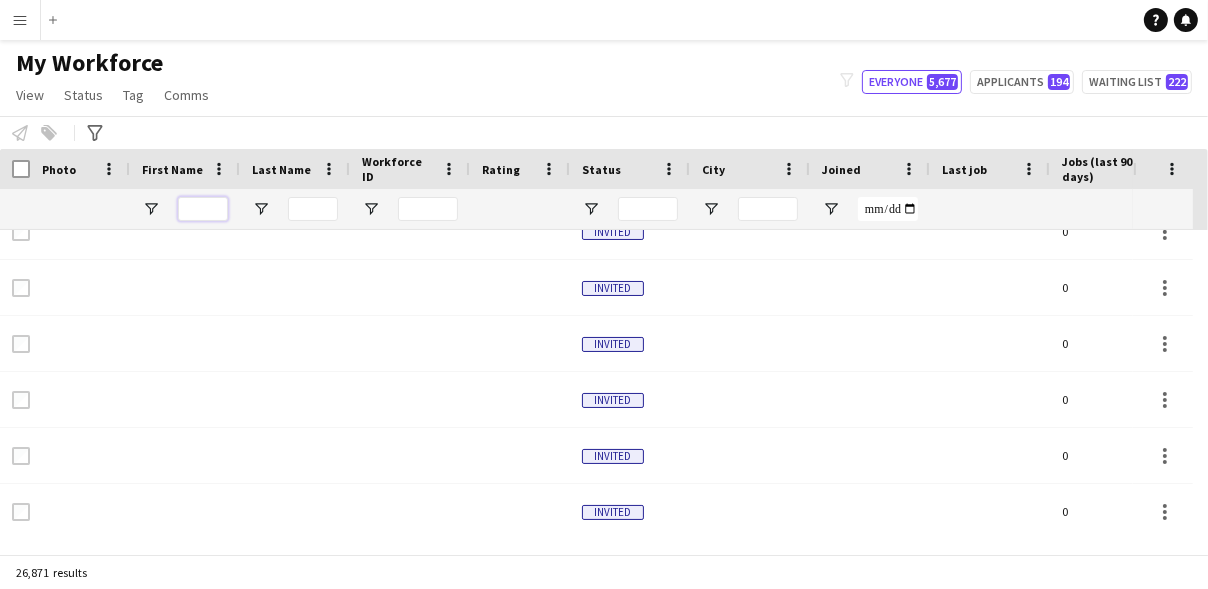 click at bounding box center [203, 209] 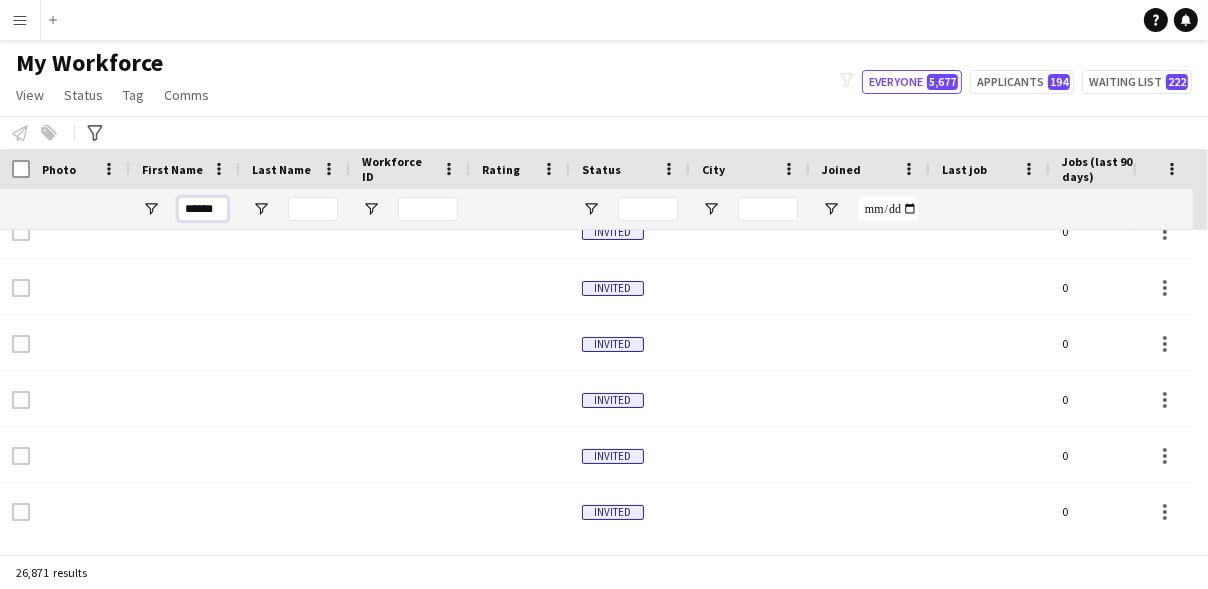 scroll, scrollTop: 0, scrollLeft: 1, axis: horizontal 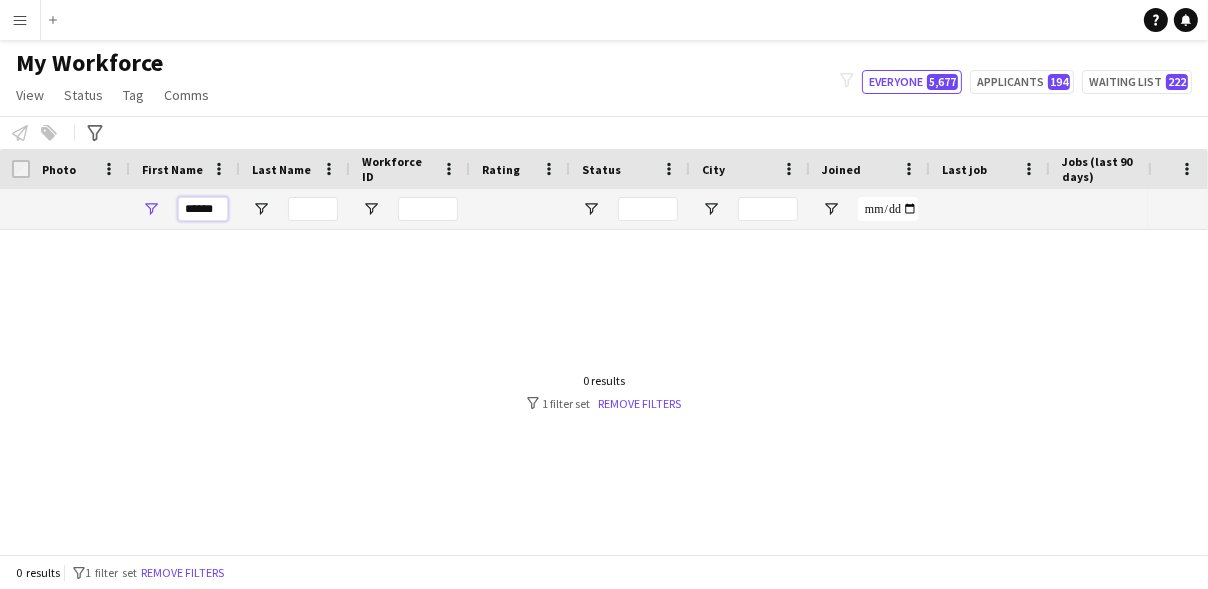 click on "******" at bounding box center [203, 209] 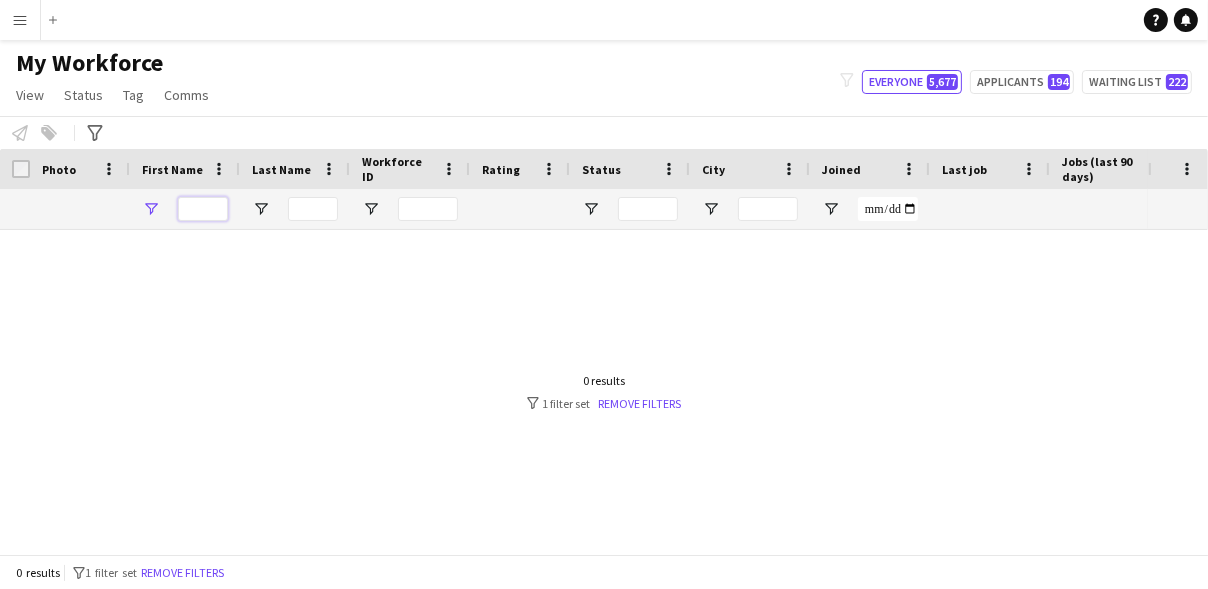 scroll, scrollTop: 0, scrollLeft: 0, axis: both 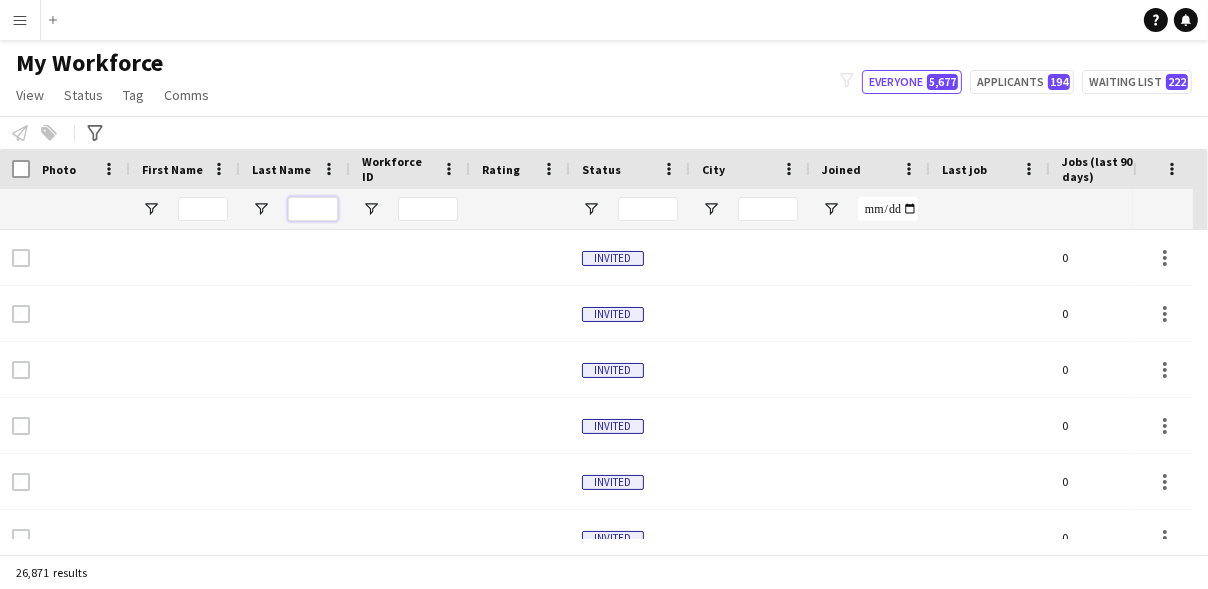 click at bounding box center (313, 209) 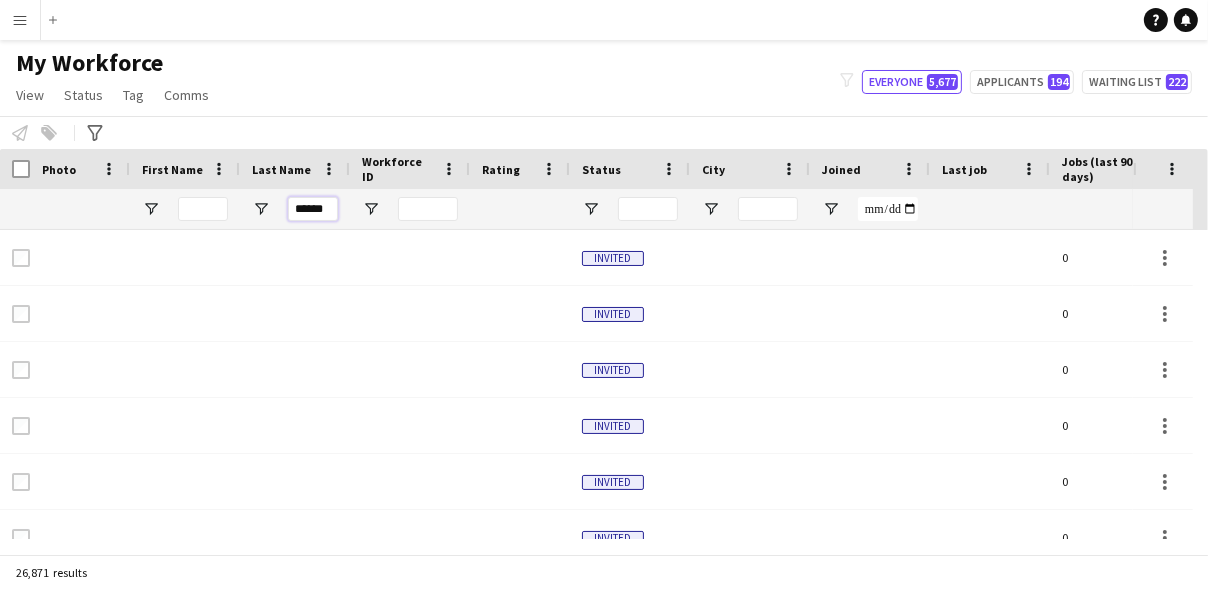 scroll, scrollTop: 0, scrollLeft: 1, axis: horizontal 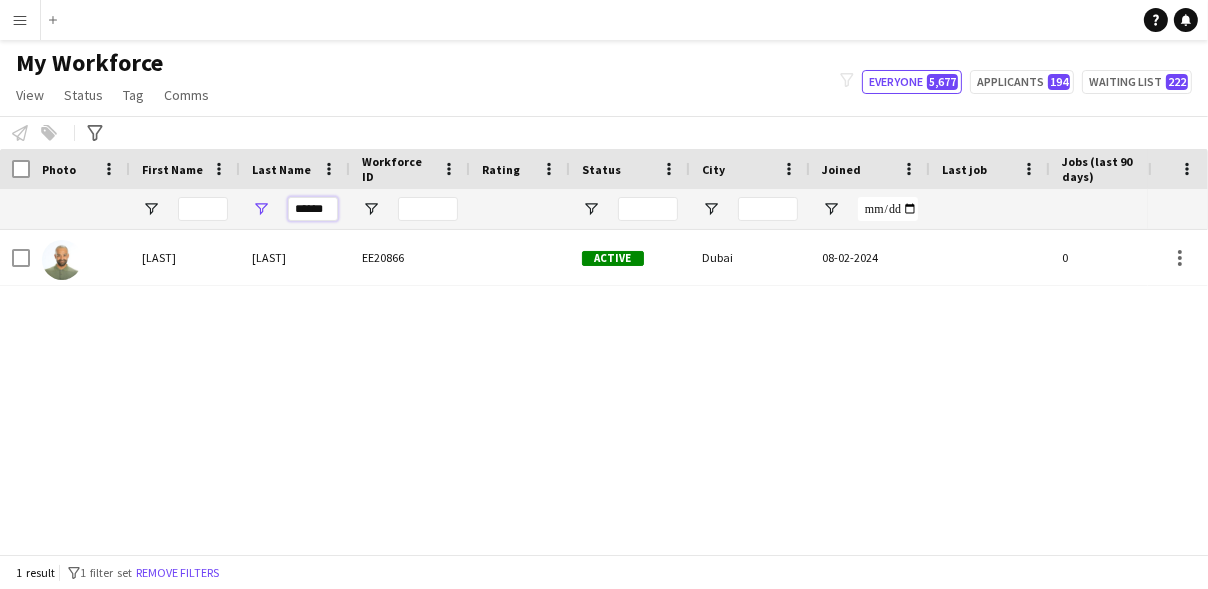 type on "******" 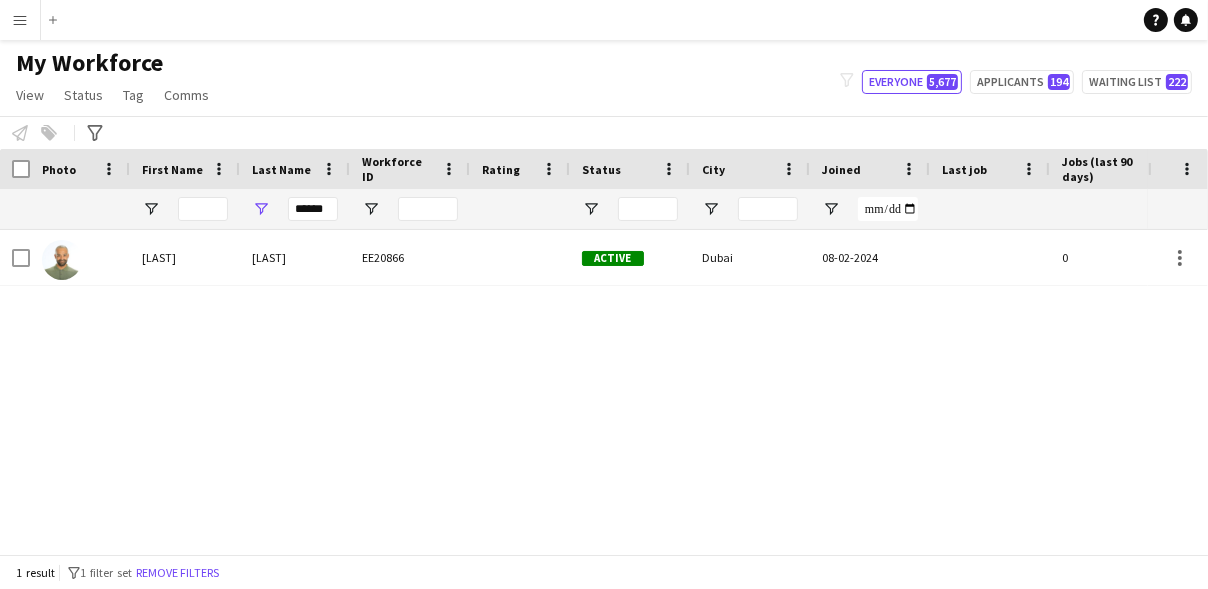 scroll, scrollTop: 0, scrollLeft: 0, axis: both 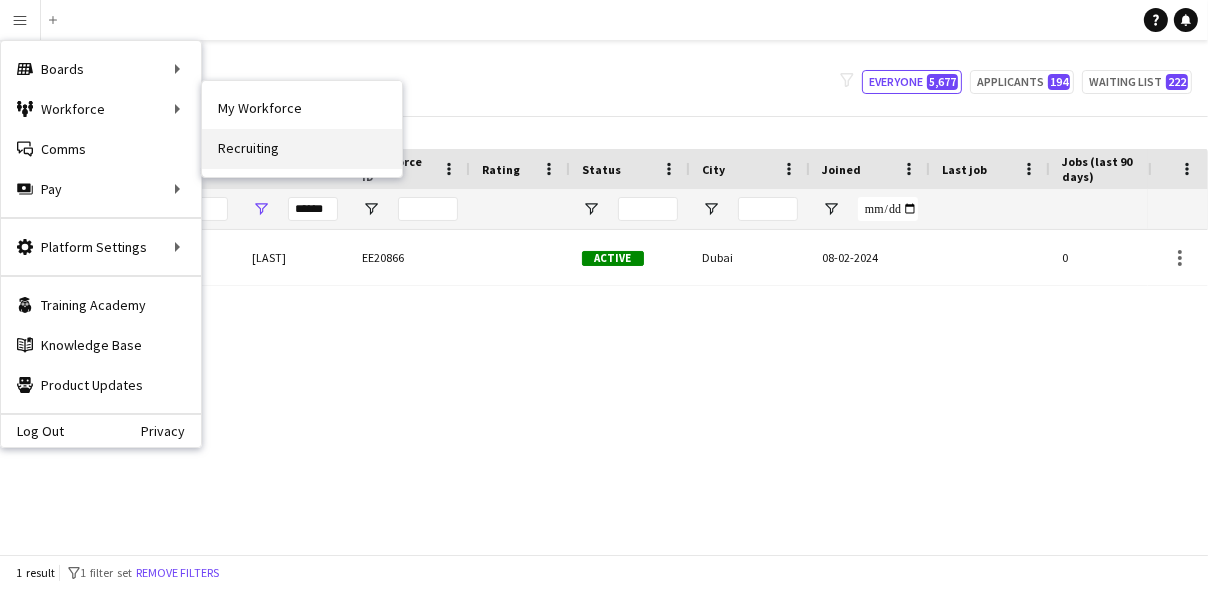 click on "Recruiting" at bounding box center [302, 149] 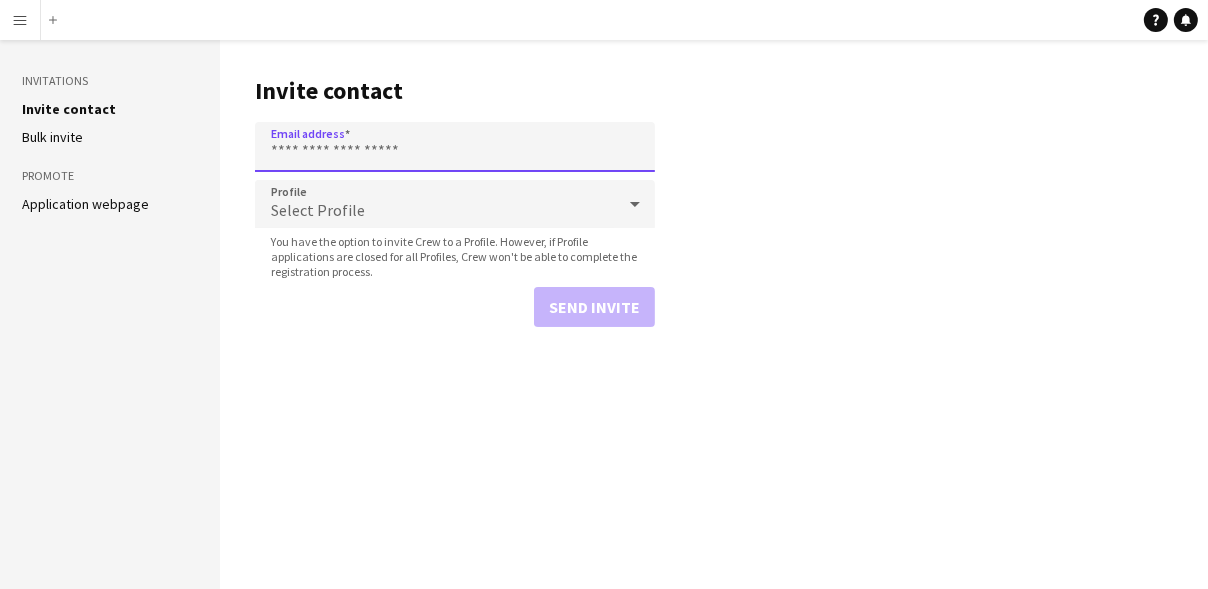 click on "Email address" at bounding box center (455, 147) 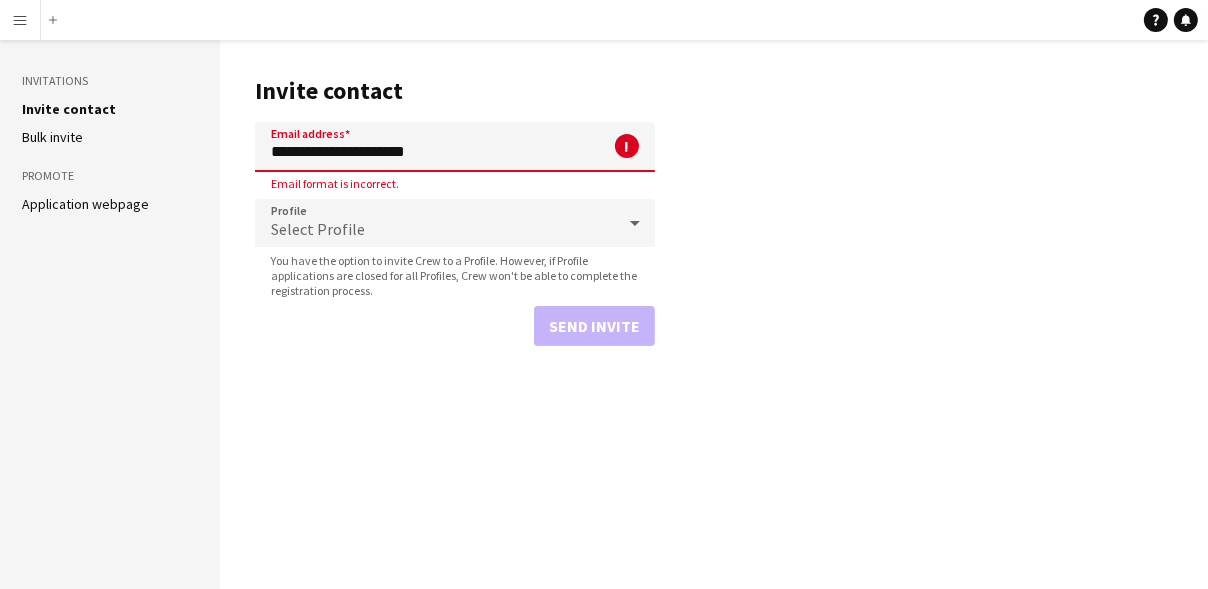 click on "**********" at bounding box center [455, 147] 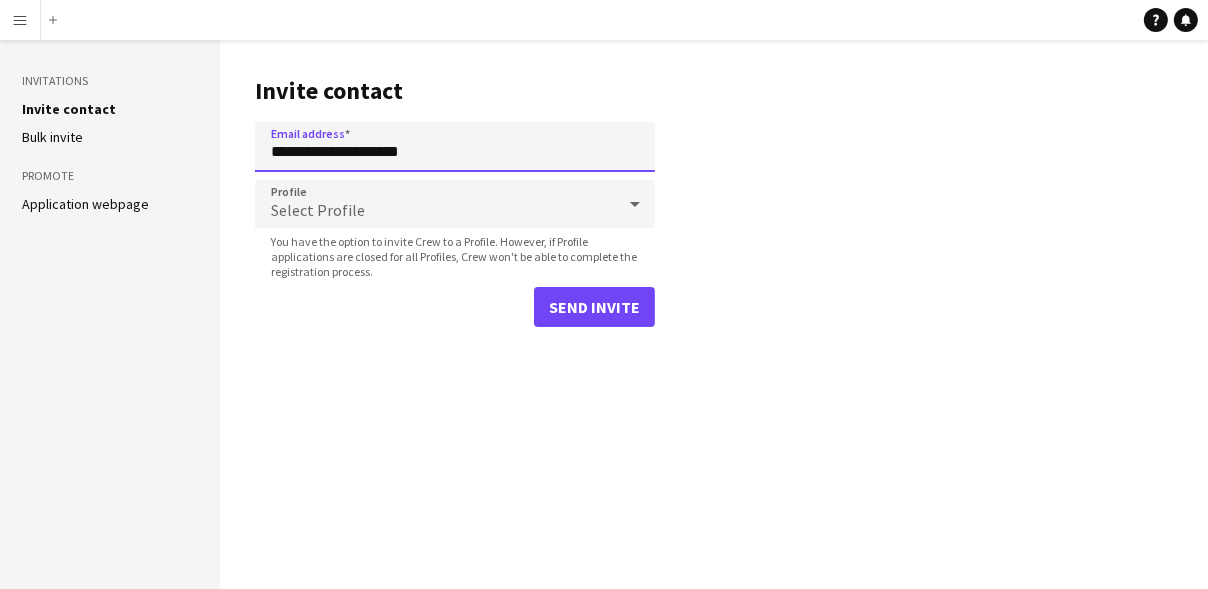 type on "**********" 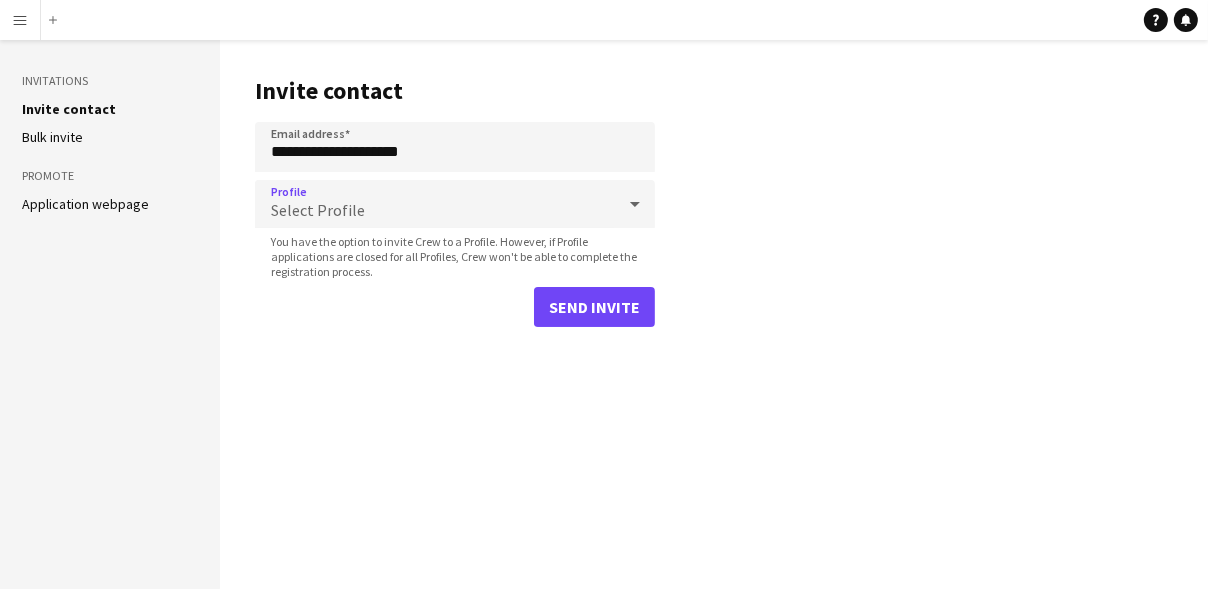click on "Select Profile" at bounding box center (435, 204) 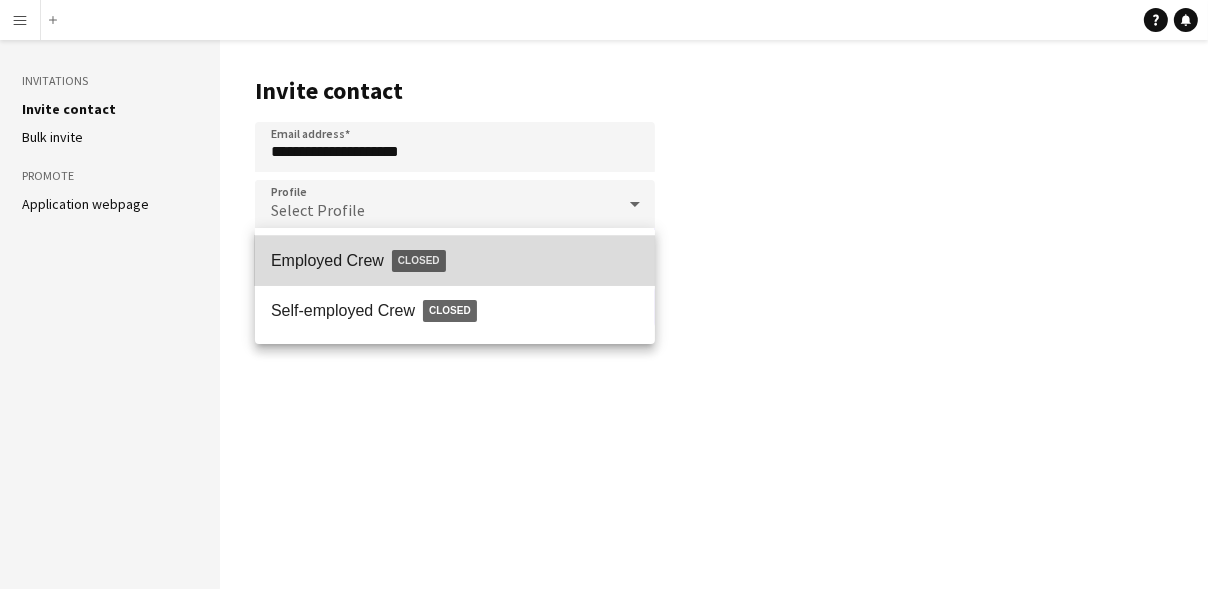 click on "Employed Crew  Closed" at bounding box center [455, 261] 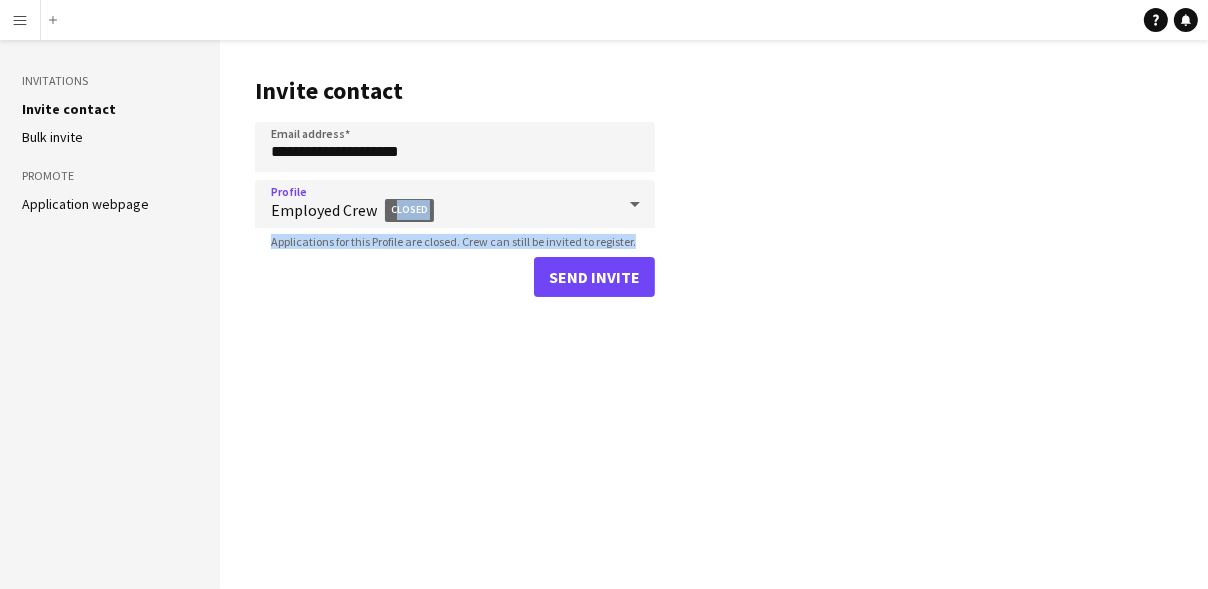 drag, startPoint x: 389, startPoint y: 207, endPoint x: 409, endPoint y: 259, distance: 55.713554 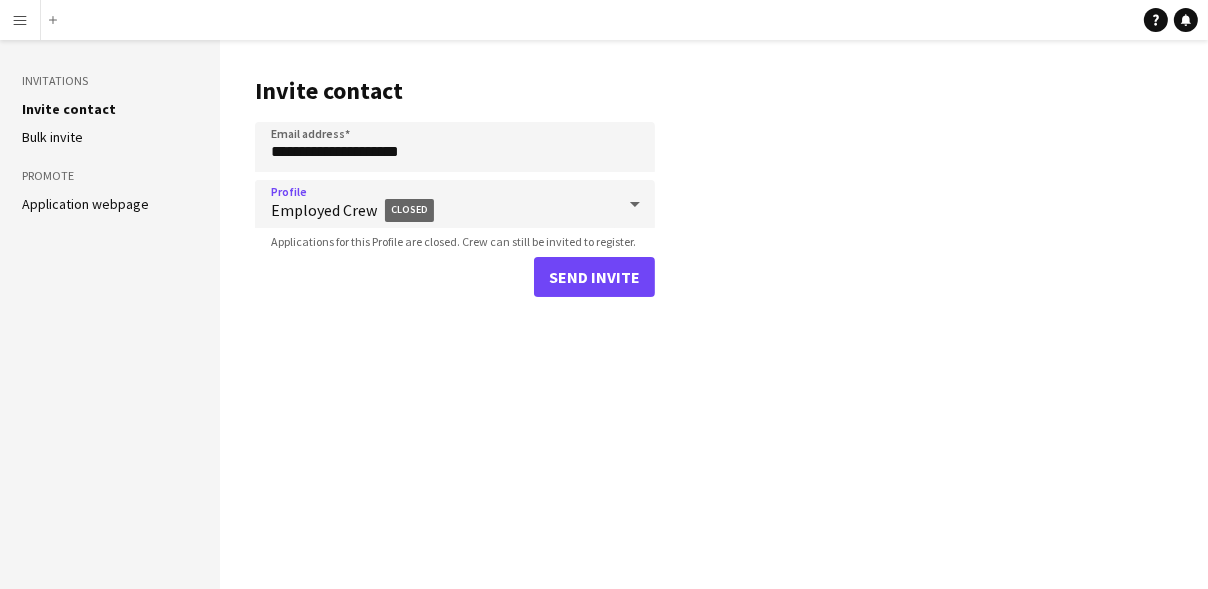 click on "Employed Crew   Closed" at bounding box center (443, 210) 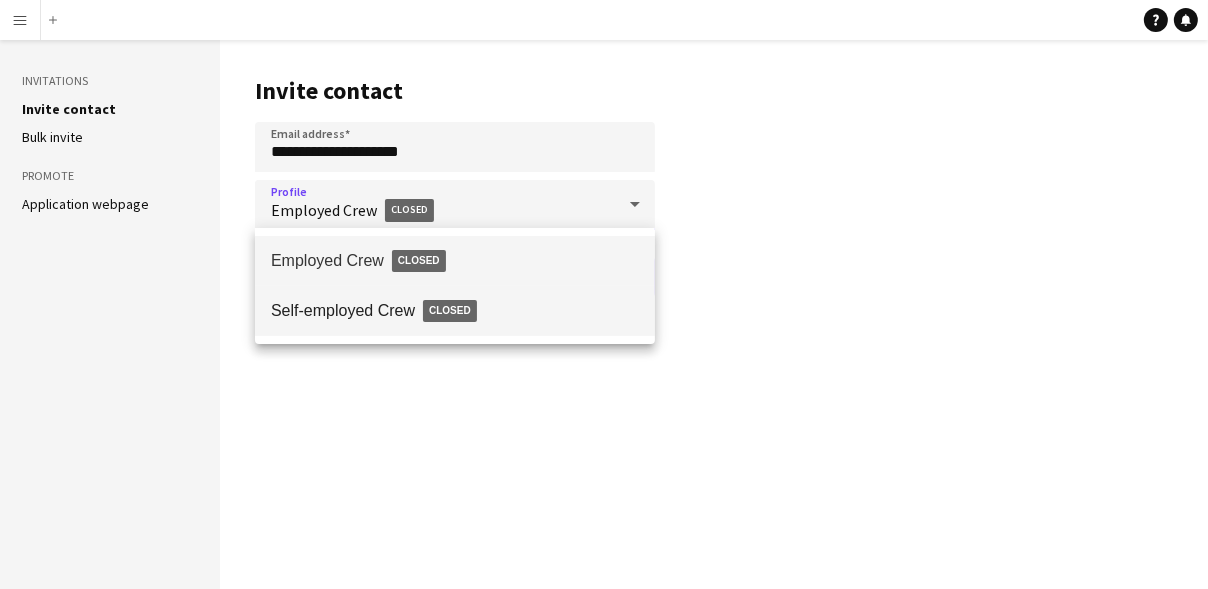 click on "Self-employed Crew  Closed" at bounding box center (455, 311) 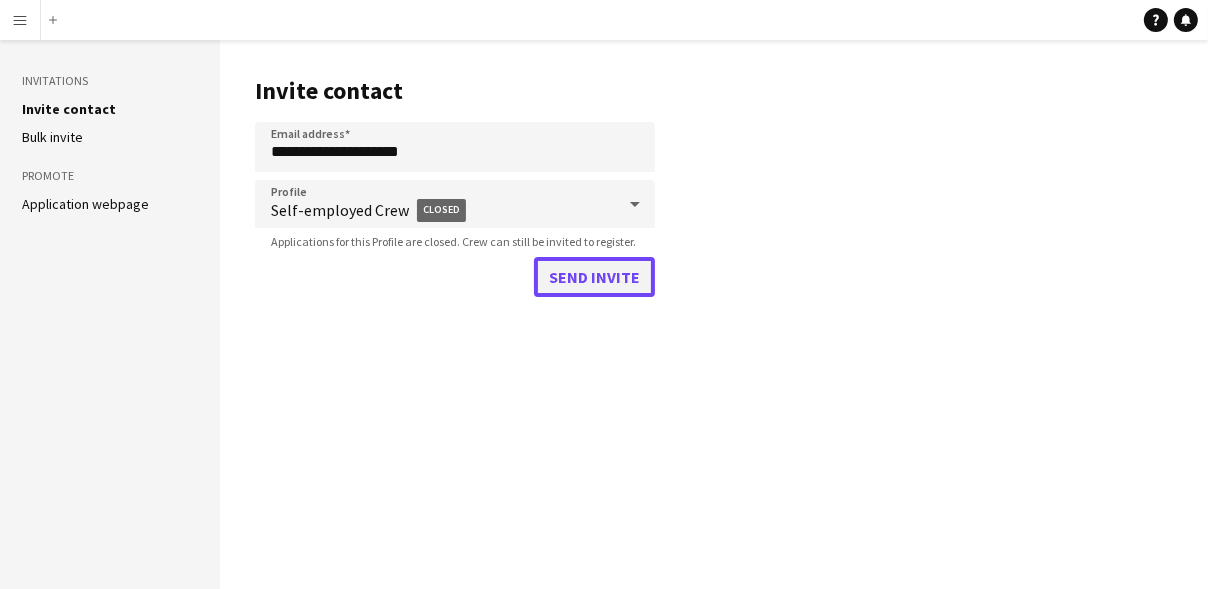 click on "Send invite" 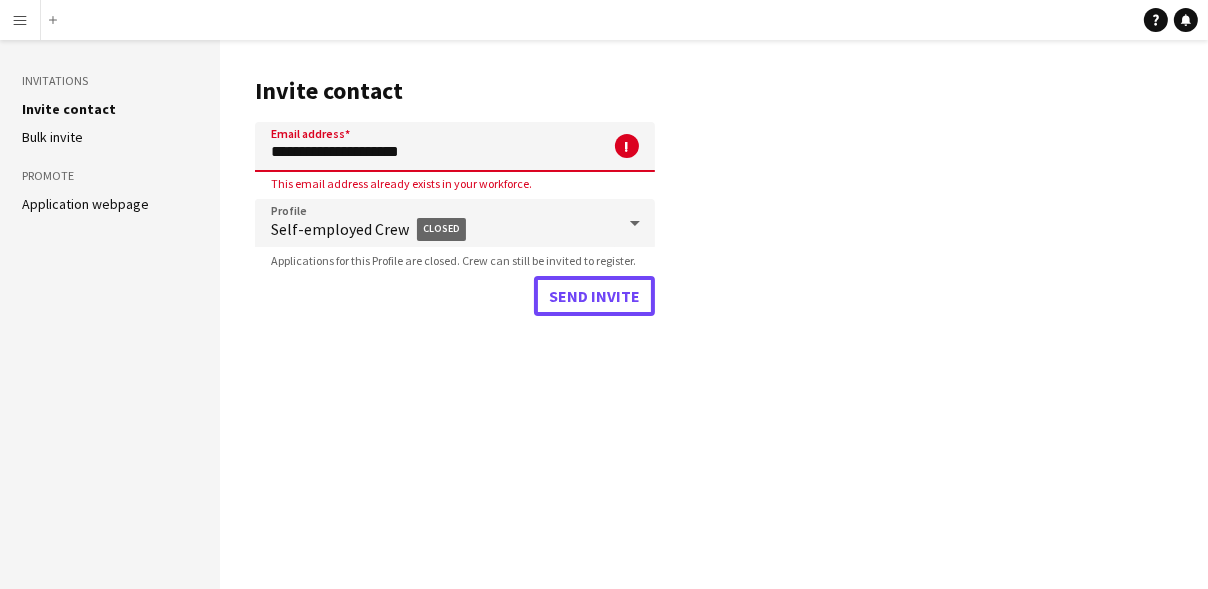 type 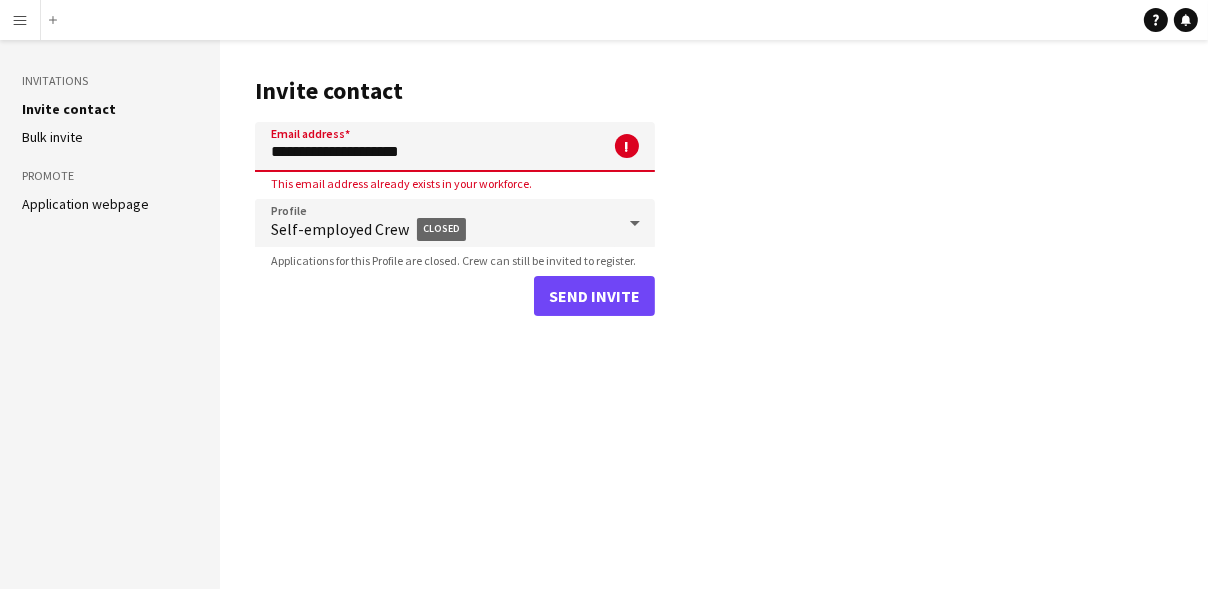 click on "**********" at bounding box center [455, 147] 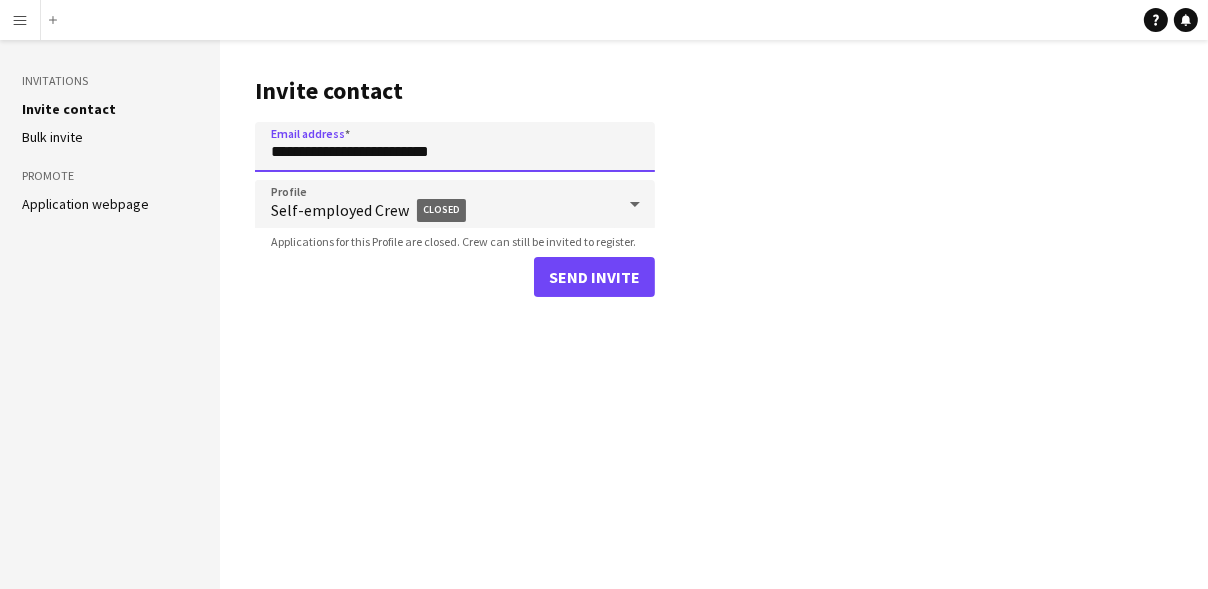 type on "**********" 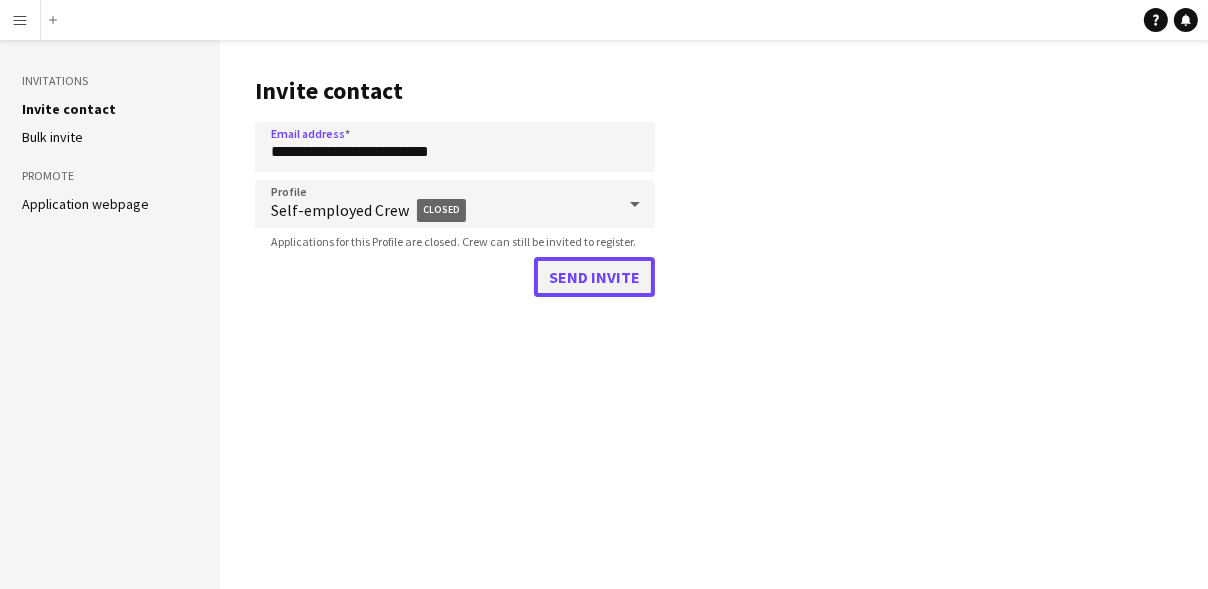 click on "Send invite" 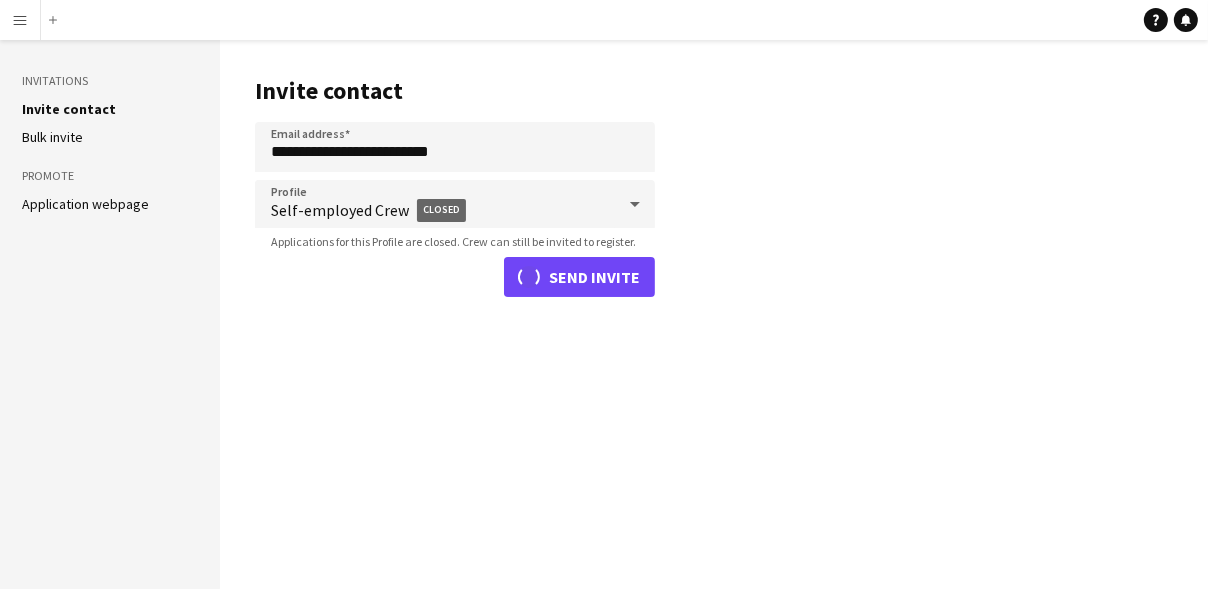 type 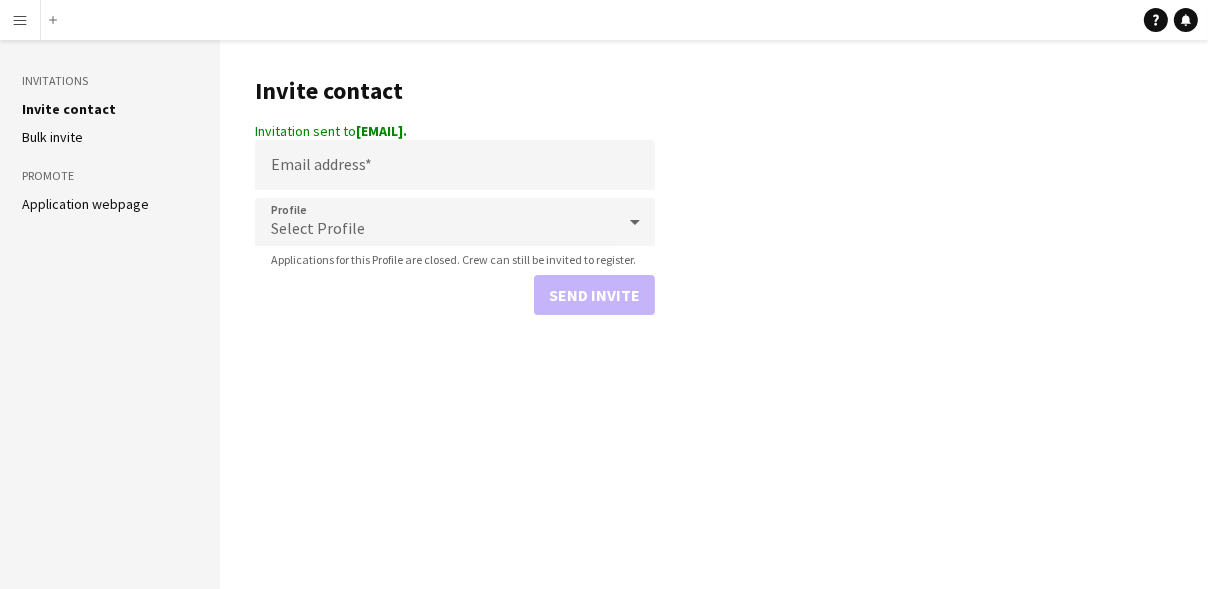 click on "Menu" at bounding box center [20, 20] 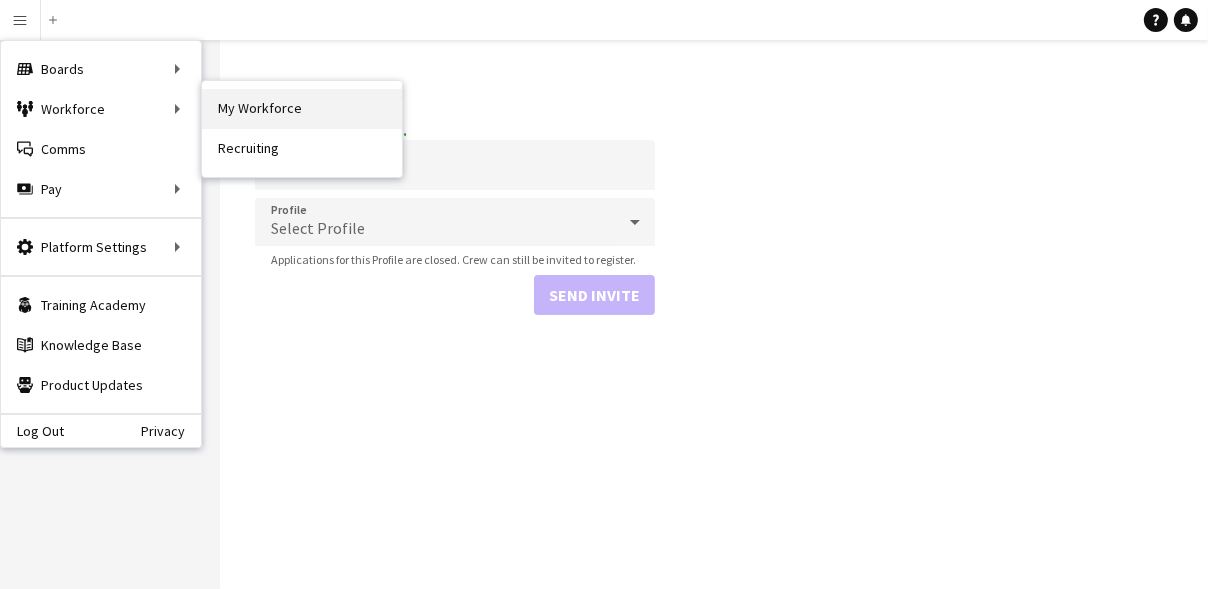 click on "My Workforce" at bounding box center [302, 109] 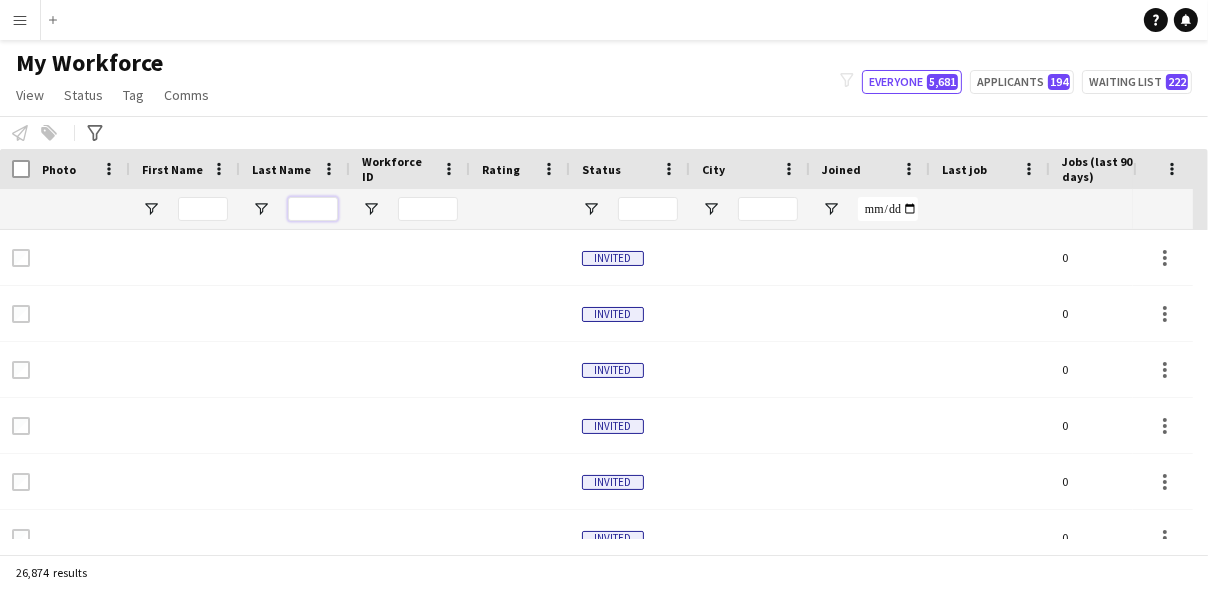 click at bounding box center (313, 209) 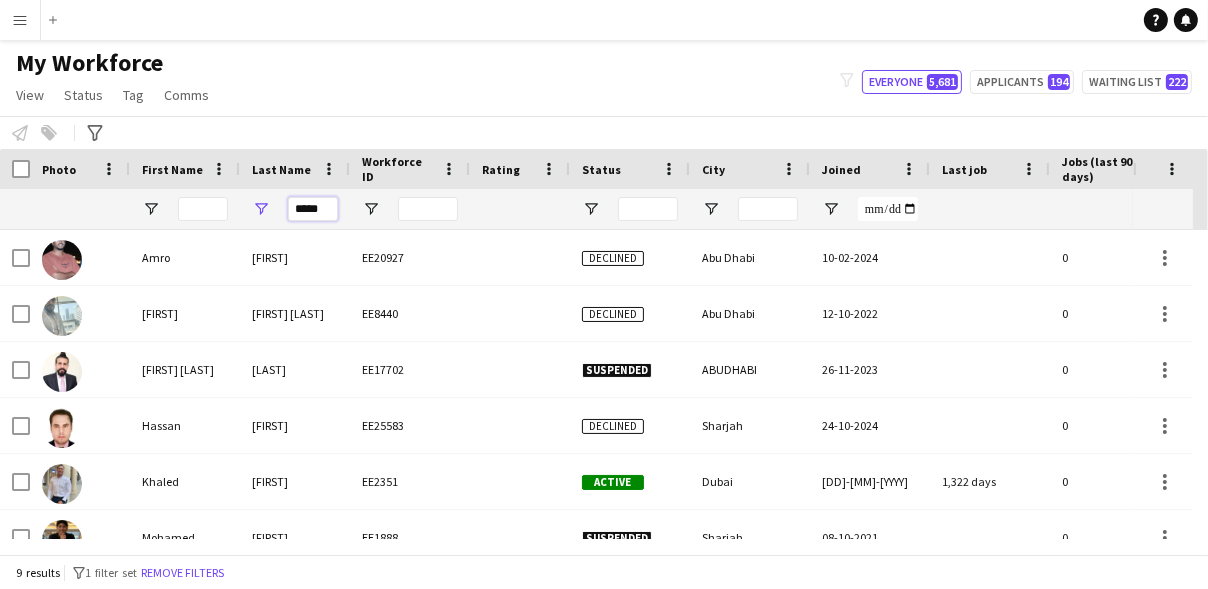 type on "*****" 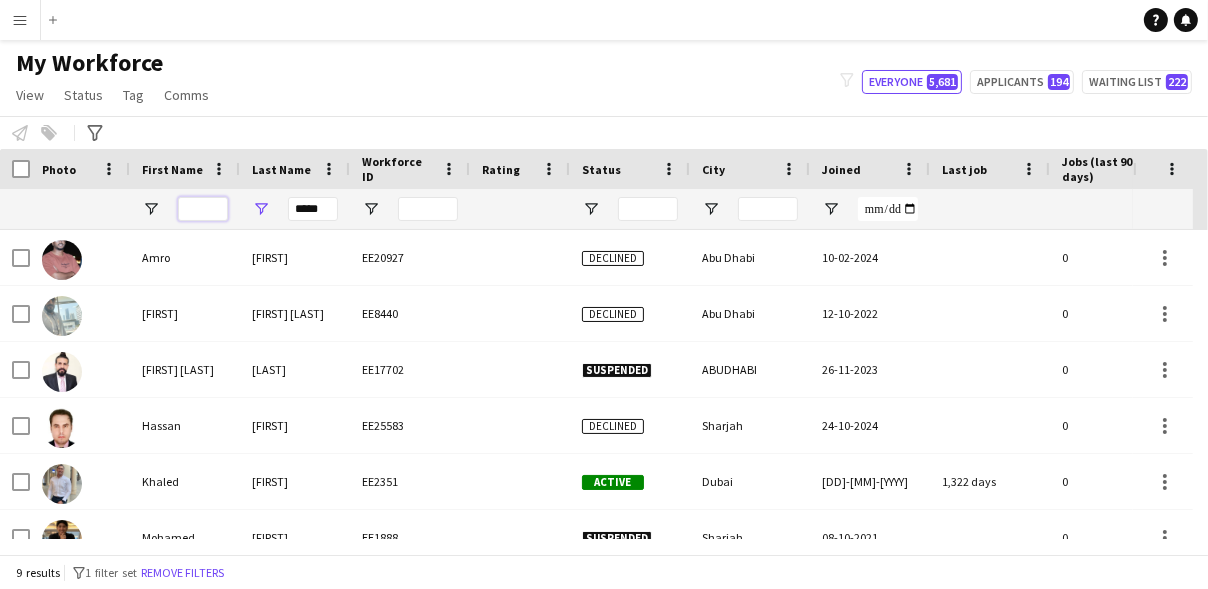 click at bounding box center (203, 209) 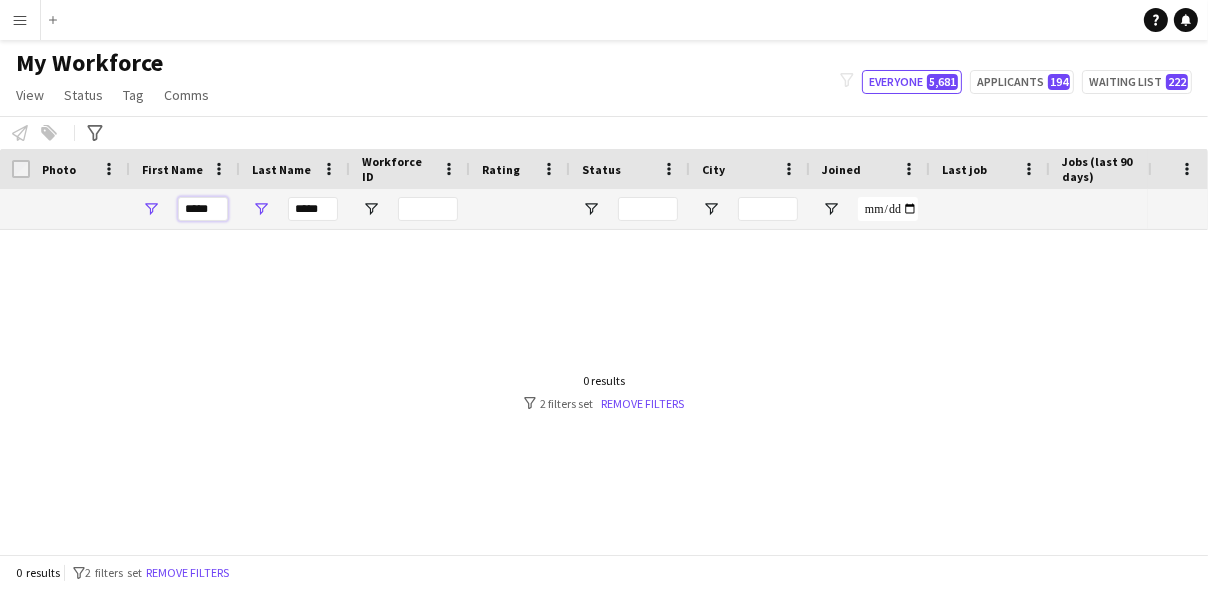 type on "*****" 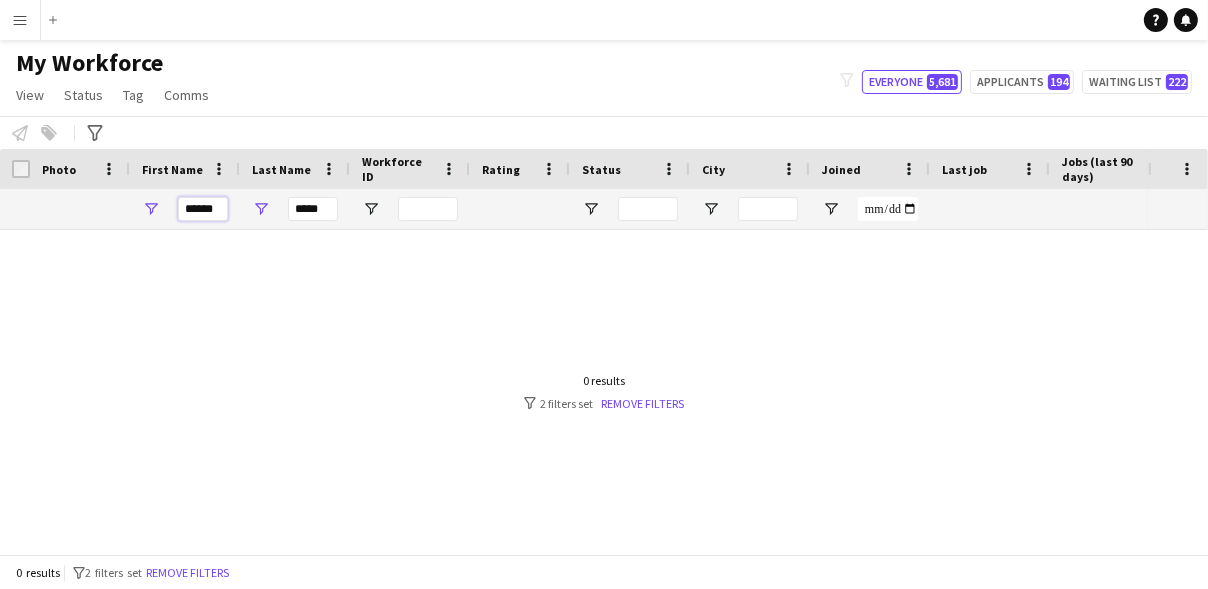 type on "******" 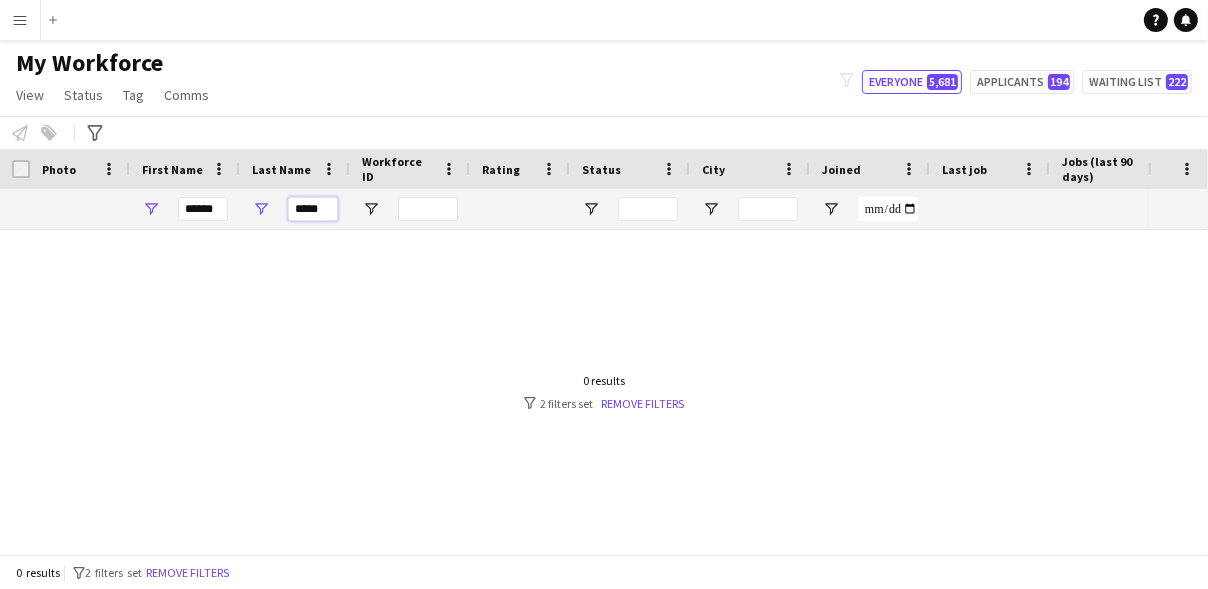 click on "*****" at bounding box center (313, 209) 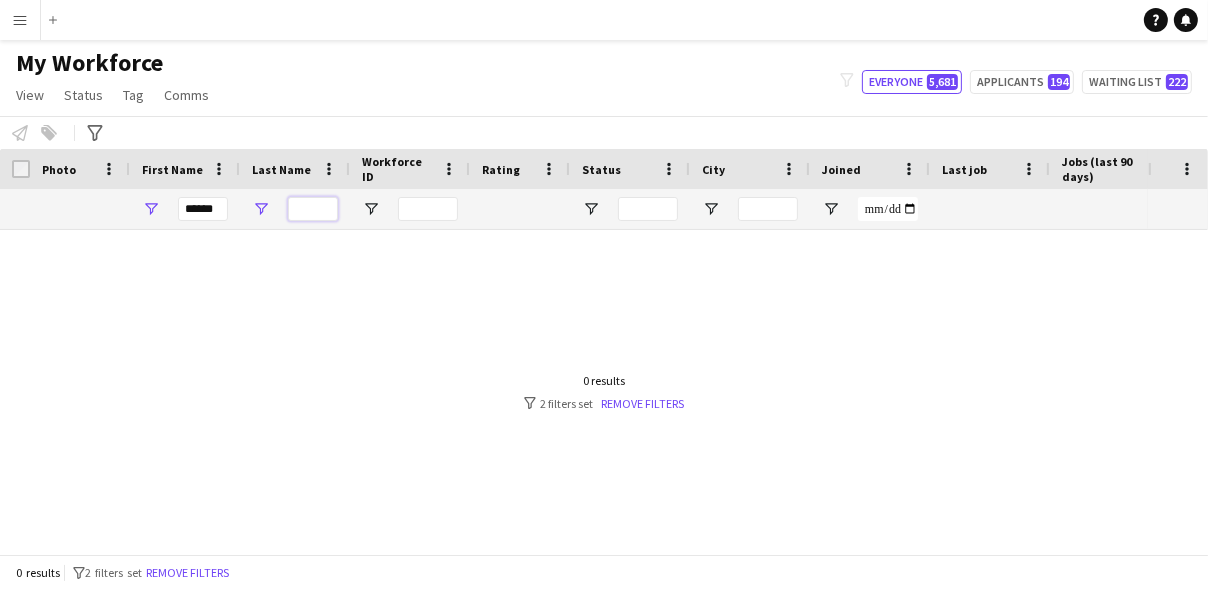 type 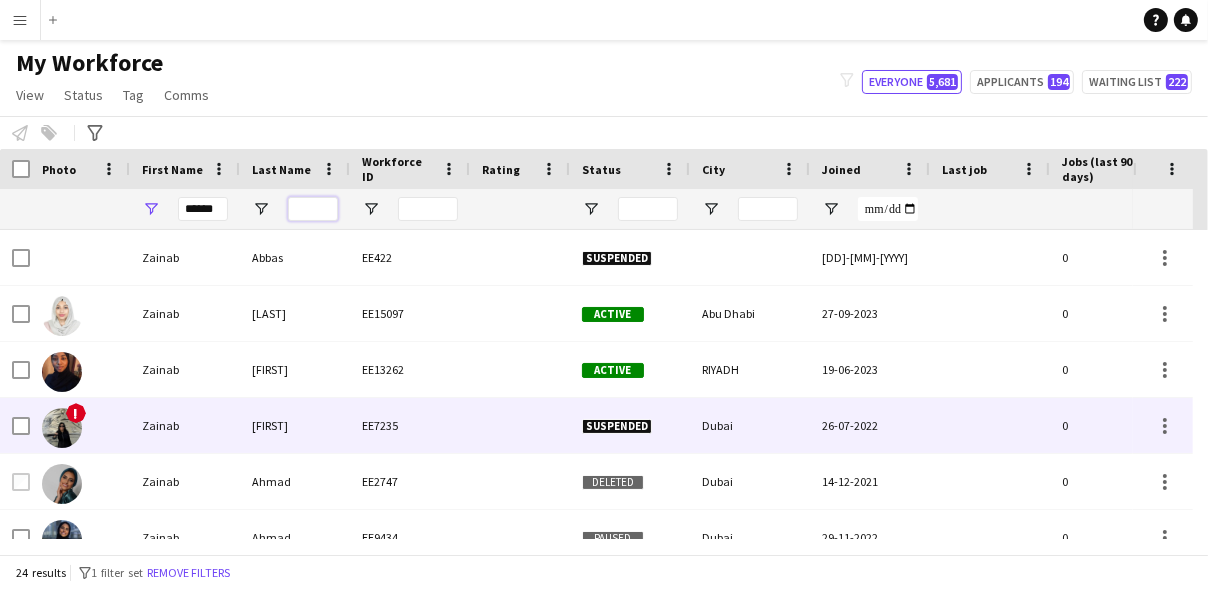 scroll, scrollTop: 57, scrollLeft: 0, axis: vertical 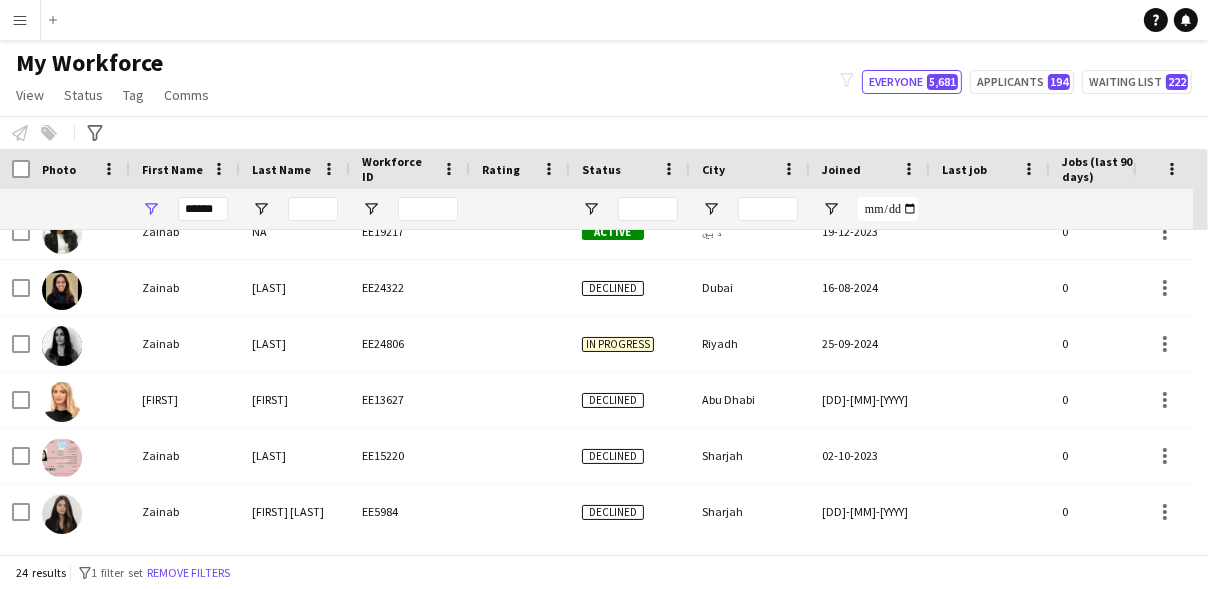 click on "Menu" at bounding box center (20, 20) 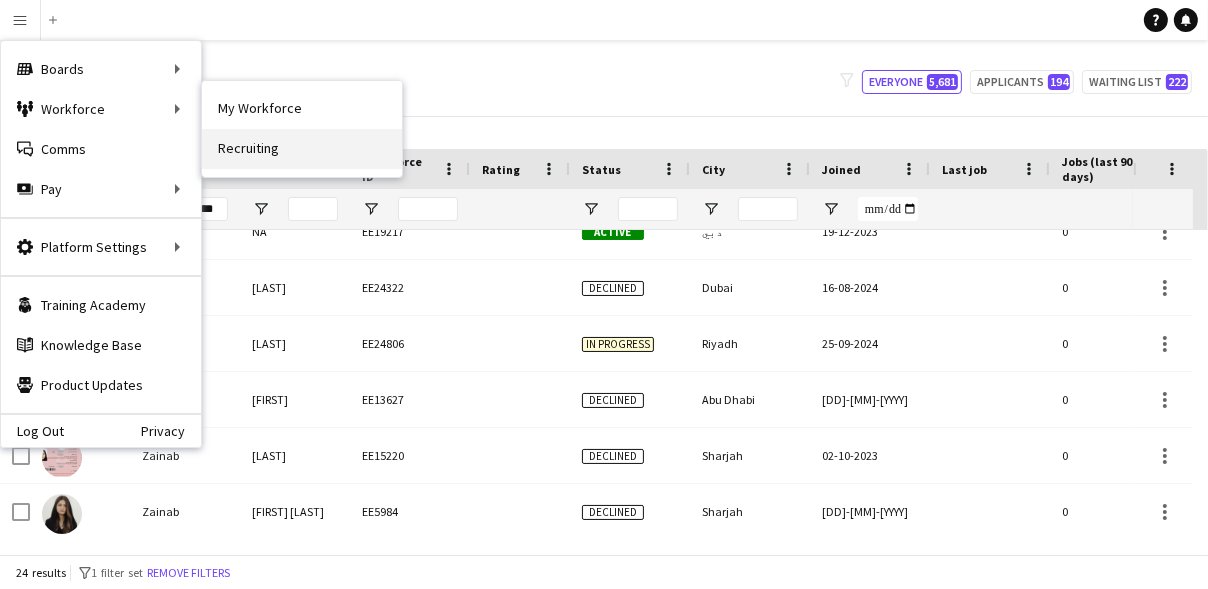 click on "Recruiting" at bounding box center (302, 149) 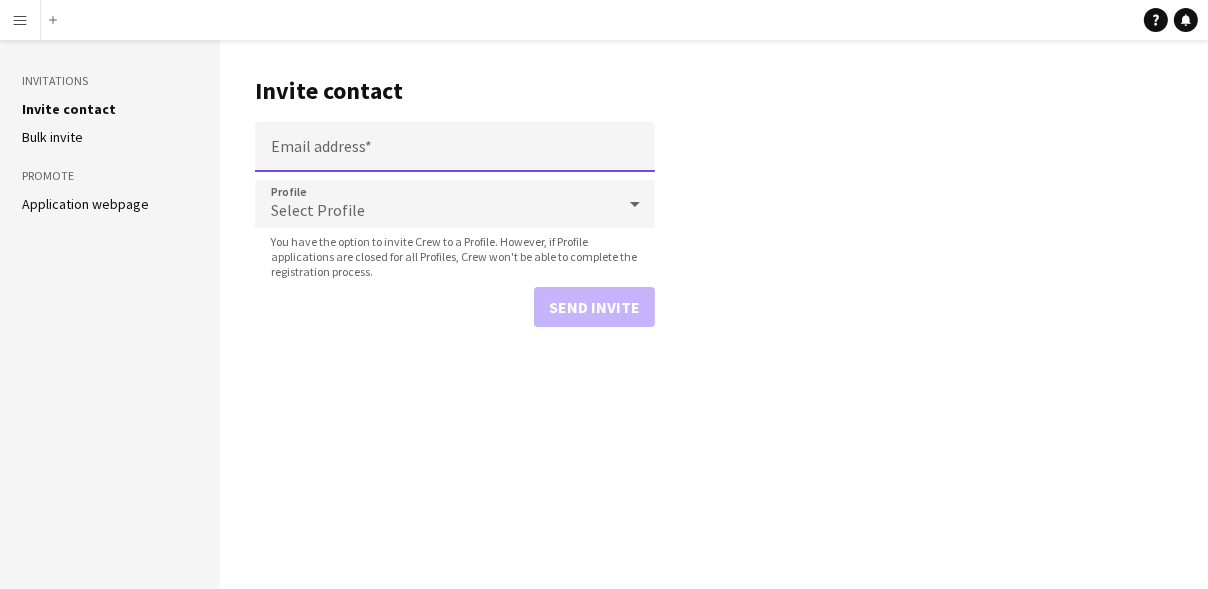 click on "Email address" at bounding box center [455, 147] 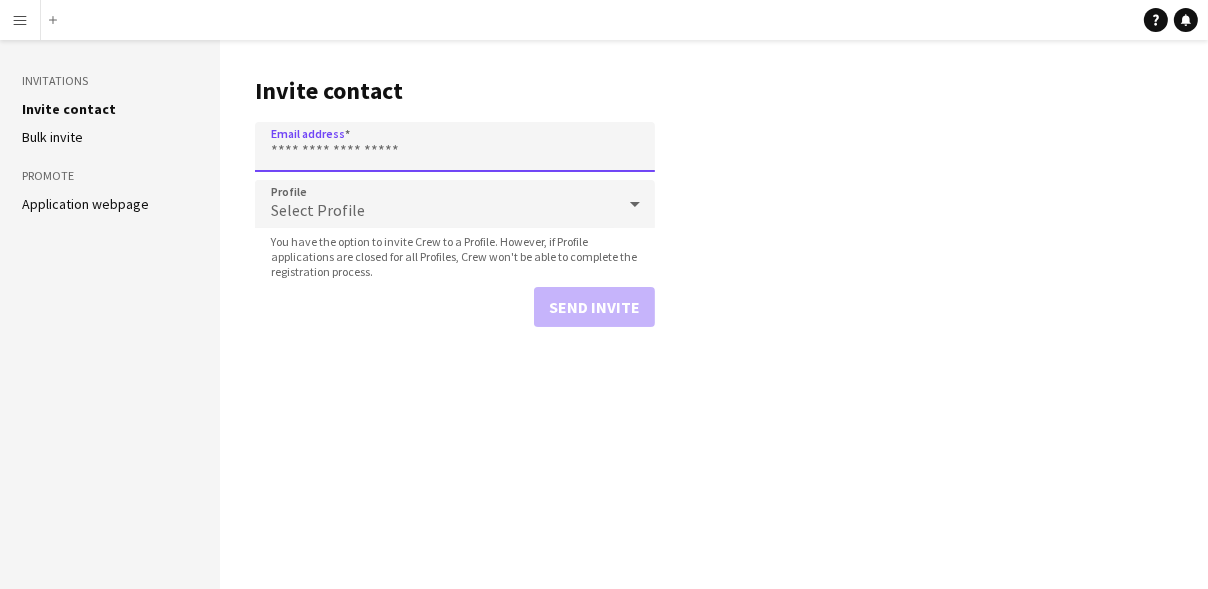paste on "**********" 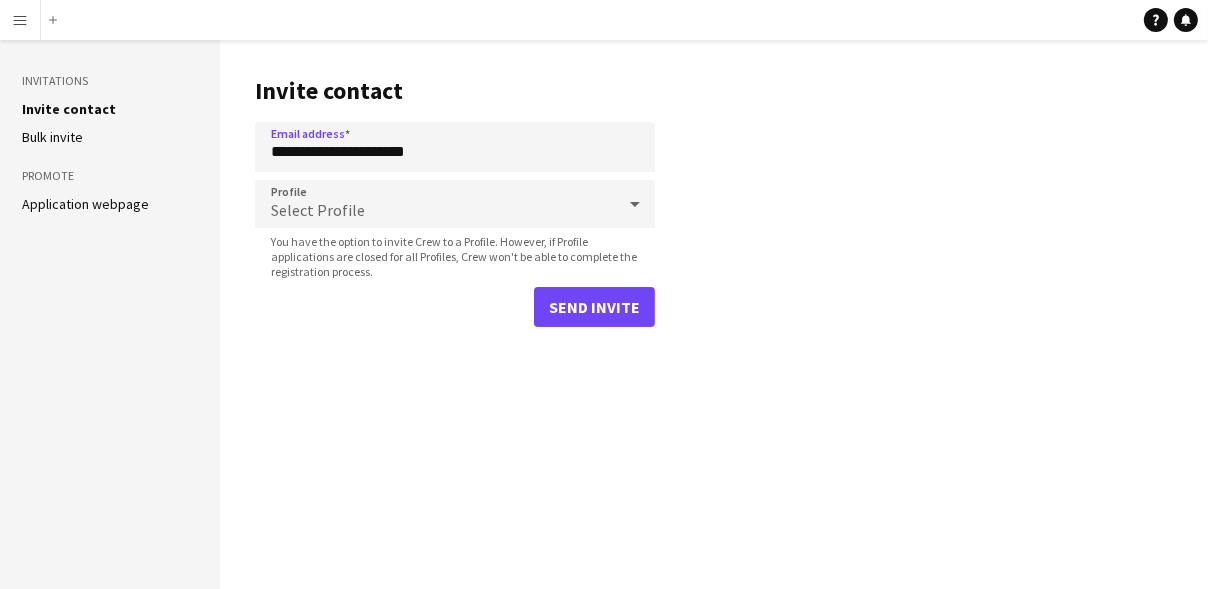 click on "Select Profile" at bounding box center [435, 204] 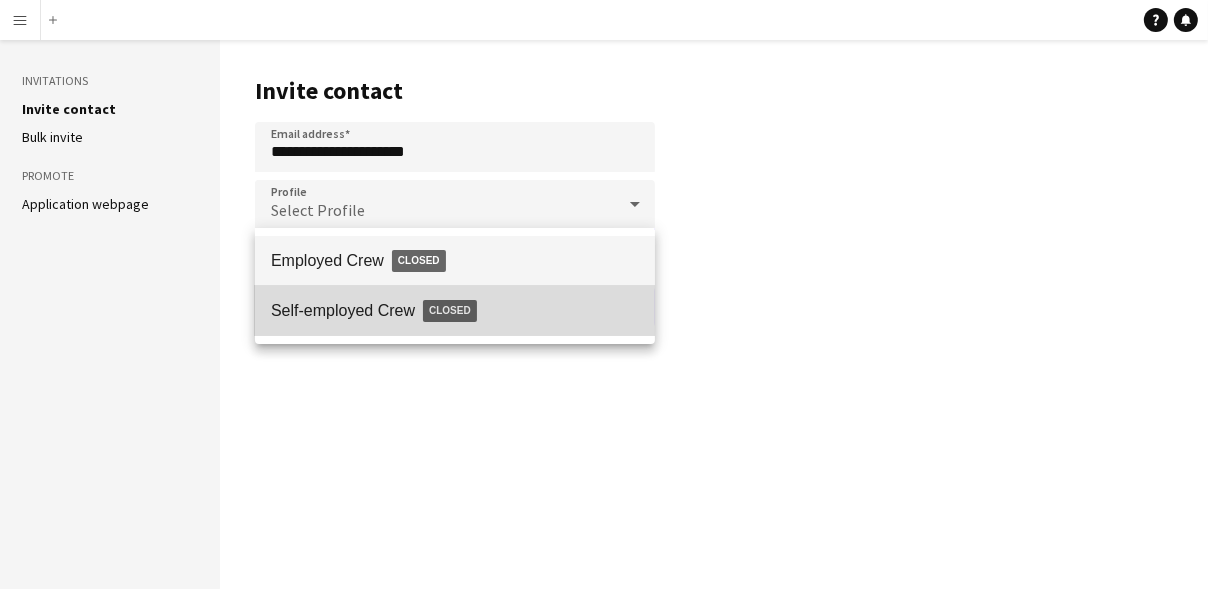 click on "Closed" at bounding box center (450, 311) 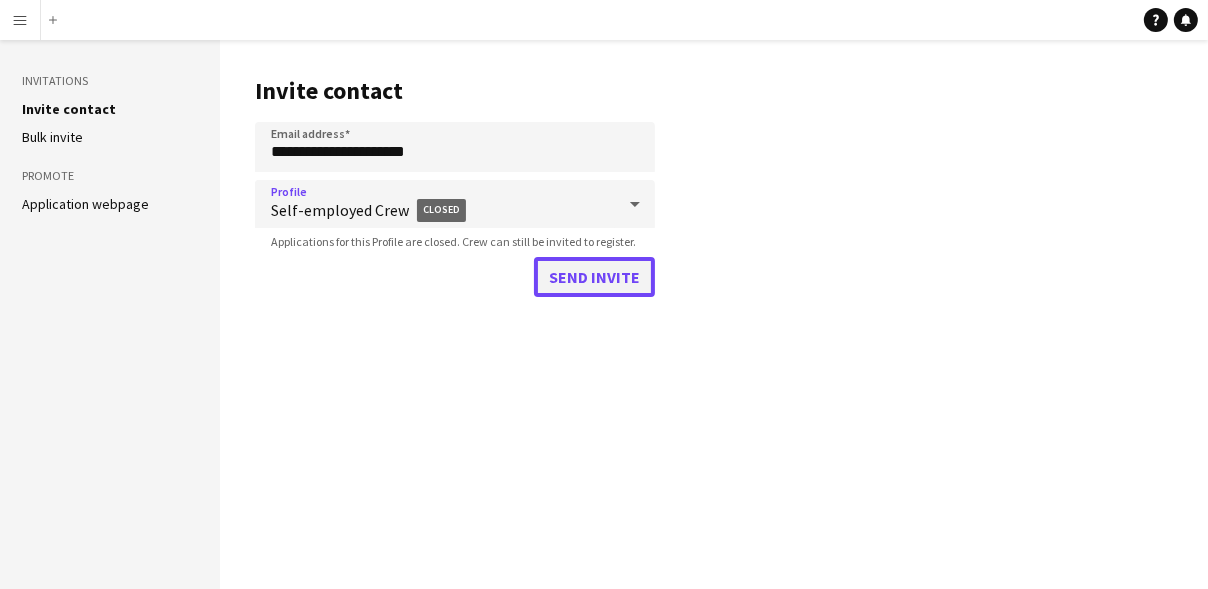 click on "Send invite" 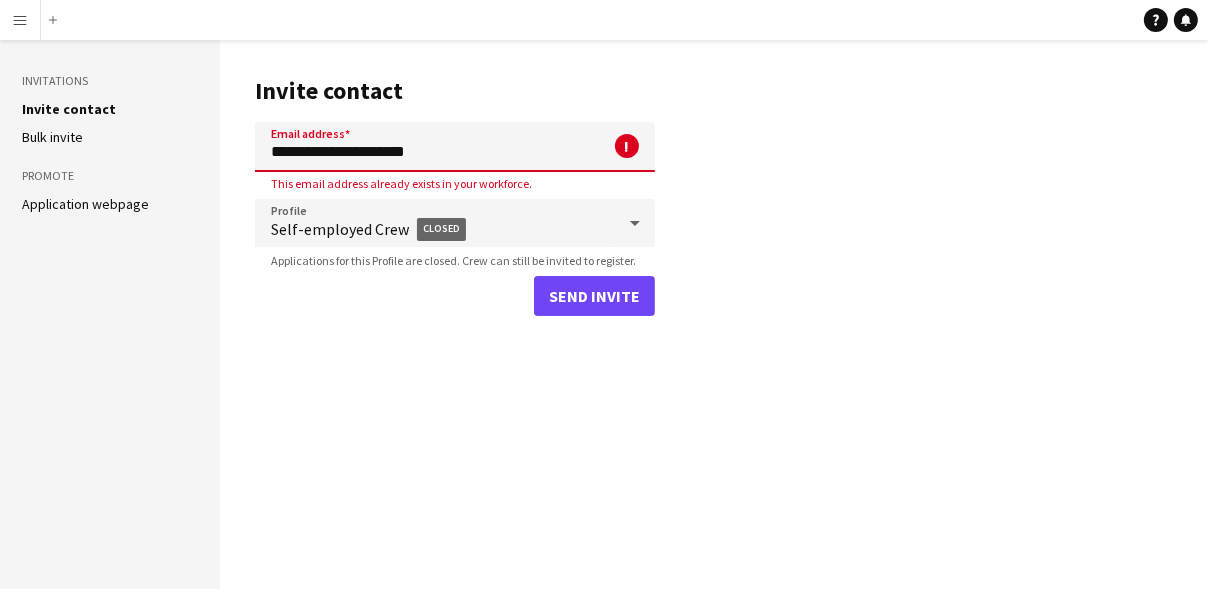 click on "**********" at bounding box center (455, 147) 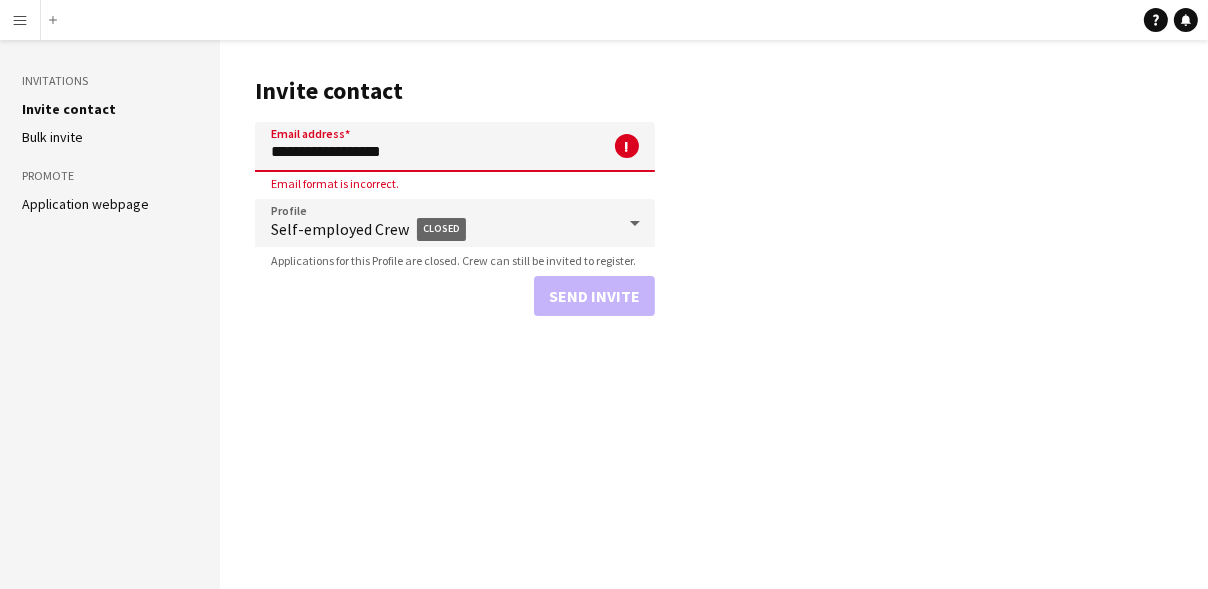 type on "**********" 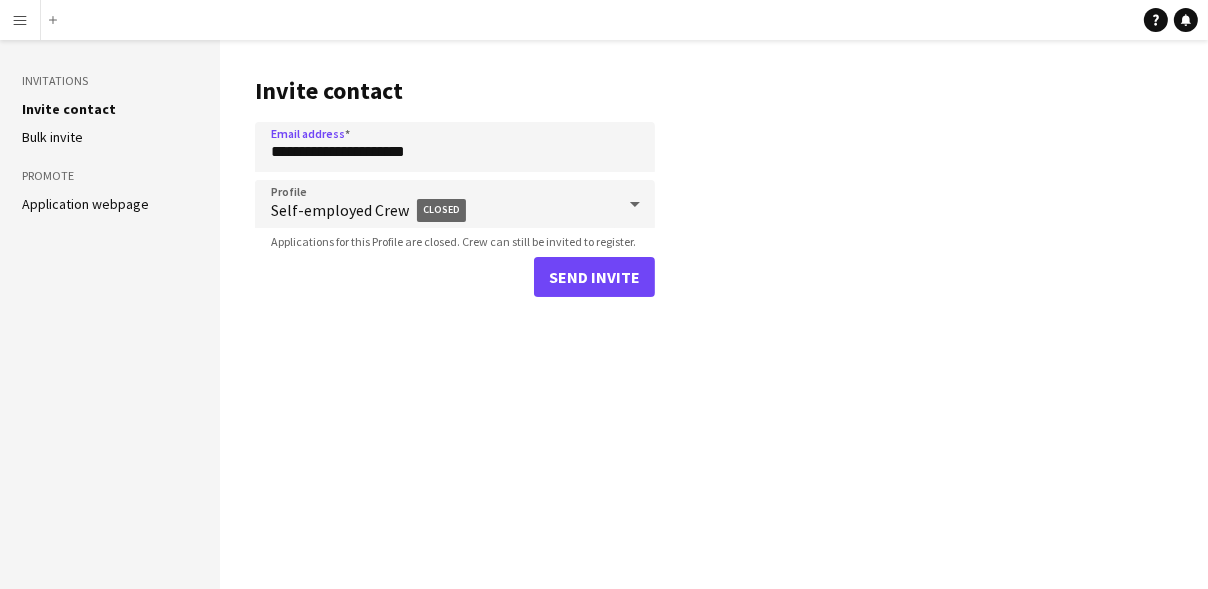 click on "Menu" at bounding box center (20, 20) 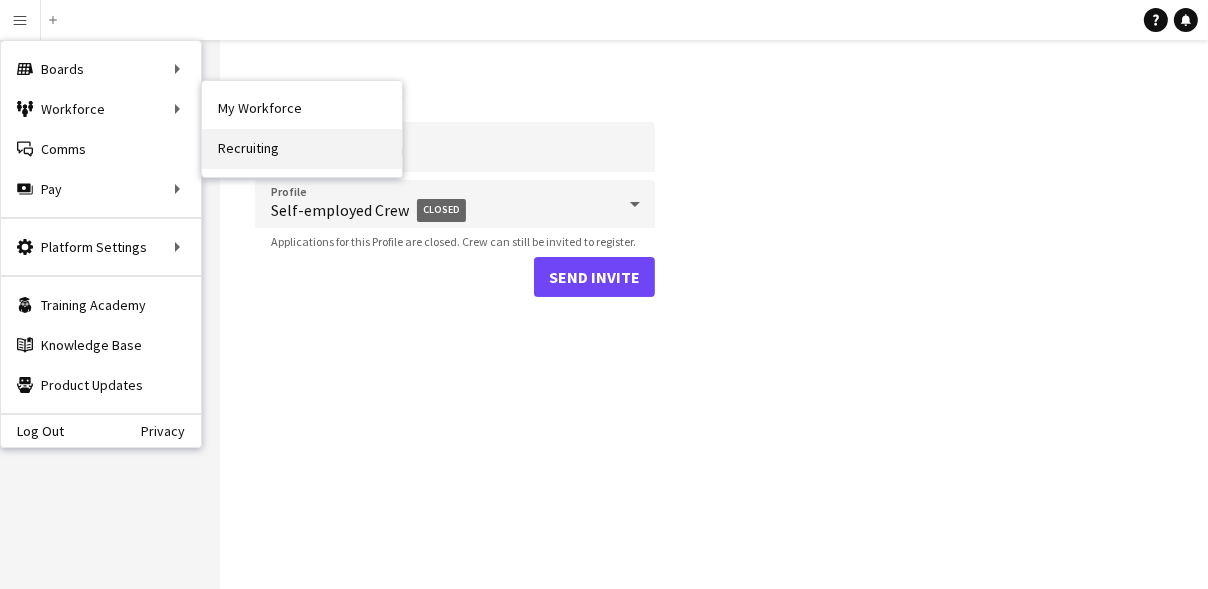 click on "Recruiting" at bounding box center (302, 149) 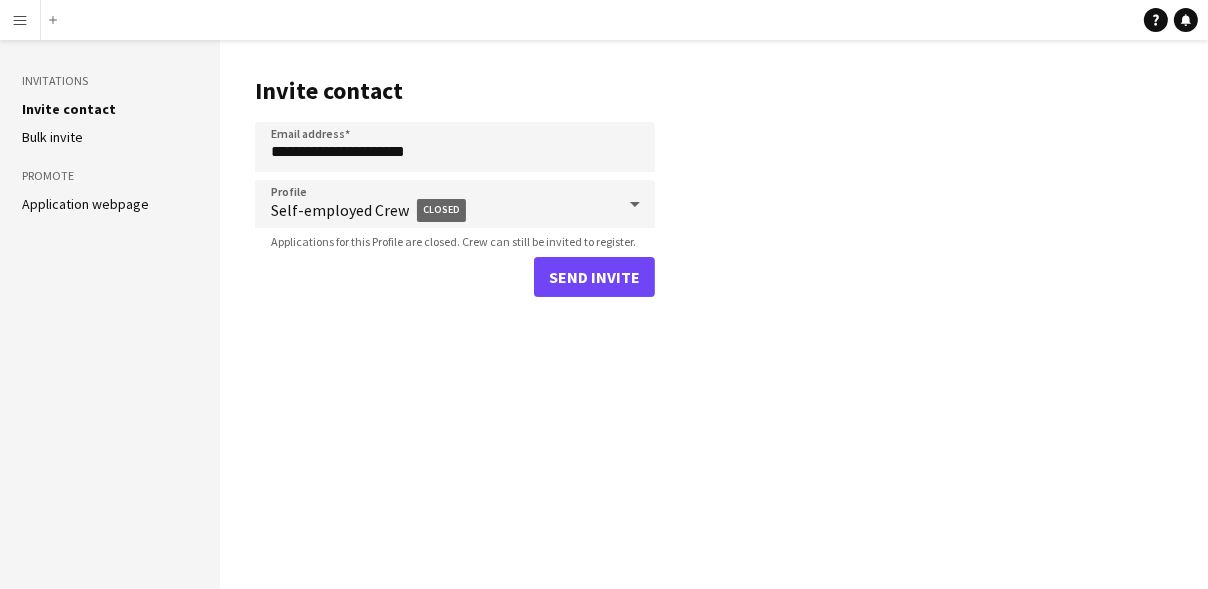 click on "Menu" at bounding box center (20, 20) 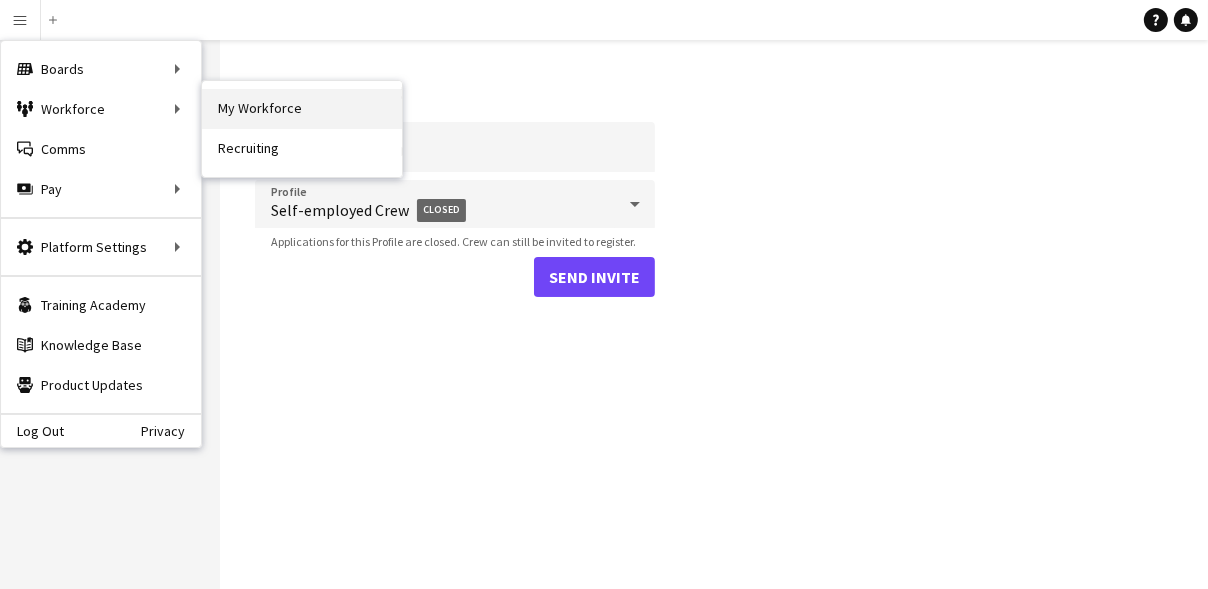 click on "My Workforce" at bounding box center (302, 109) 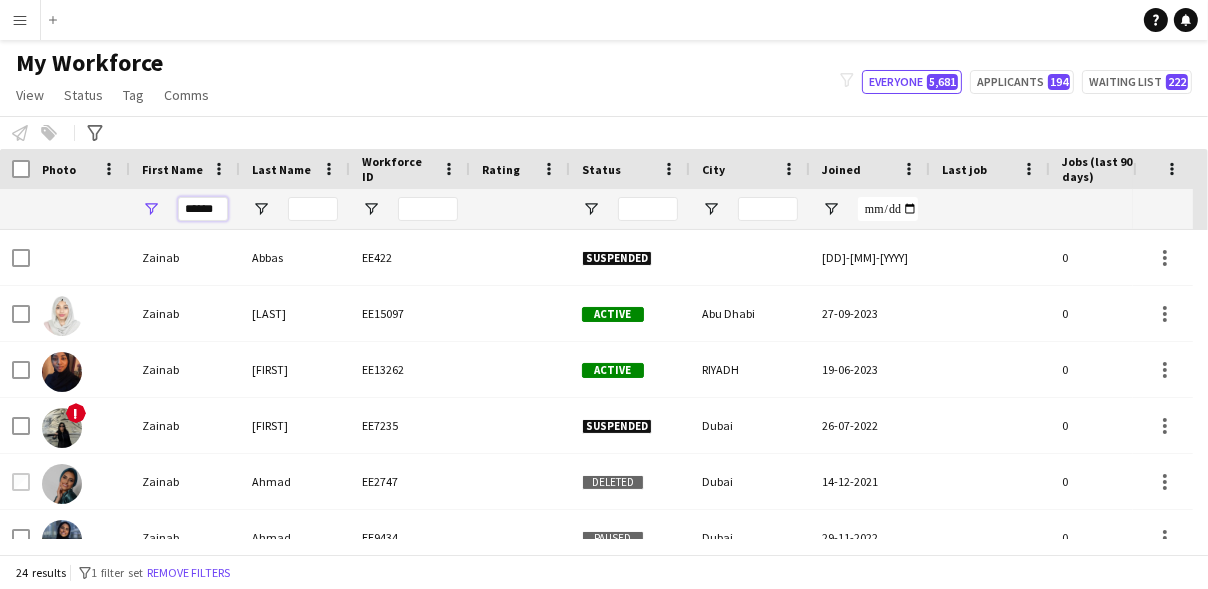 click on "******" at bounding box center [203, 209] 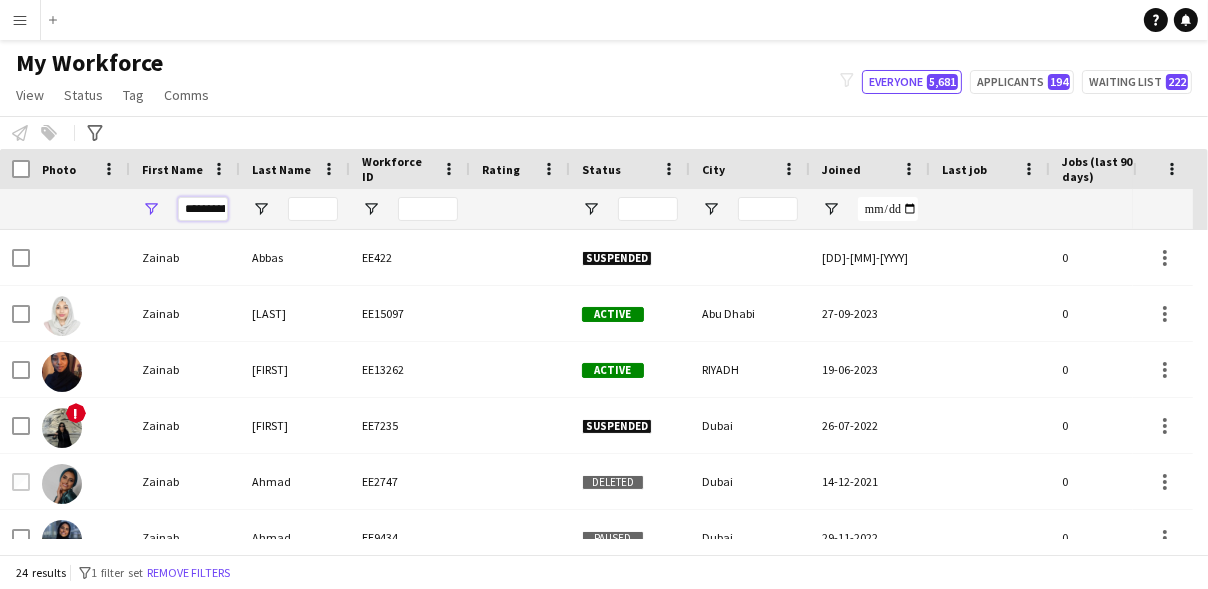 scroll, scrollTop: 0, scrollLeft: 78, axis: horizontal 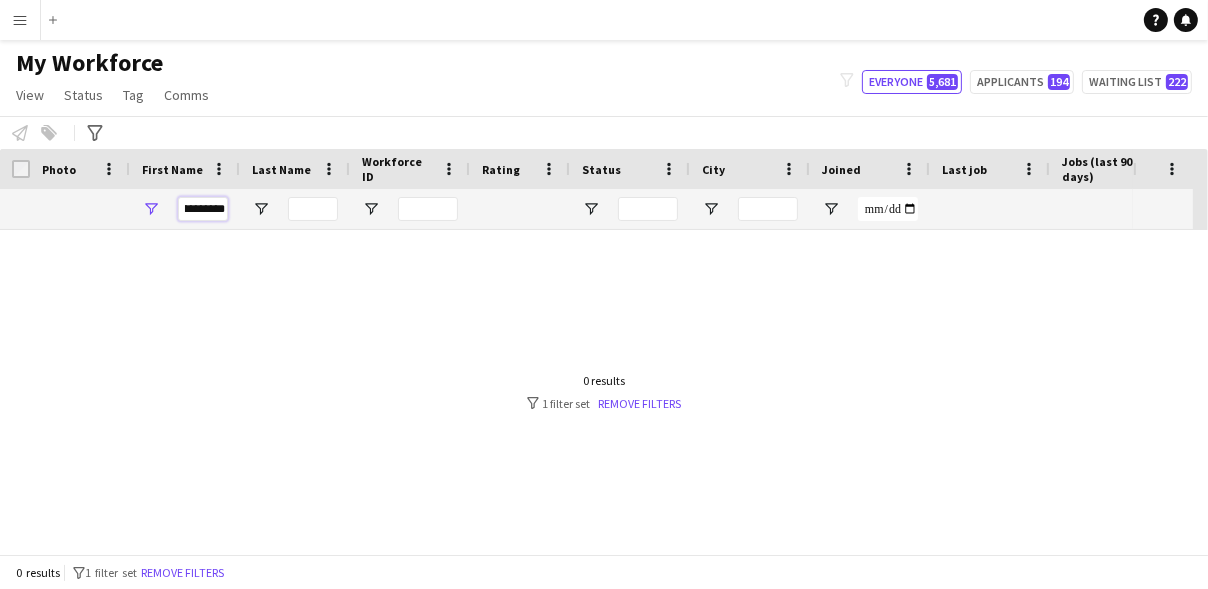 click on "**********" at bounding box center (203, 209) 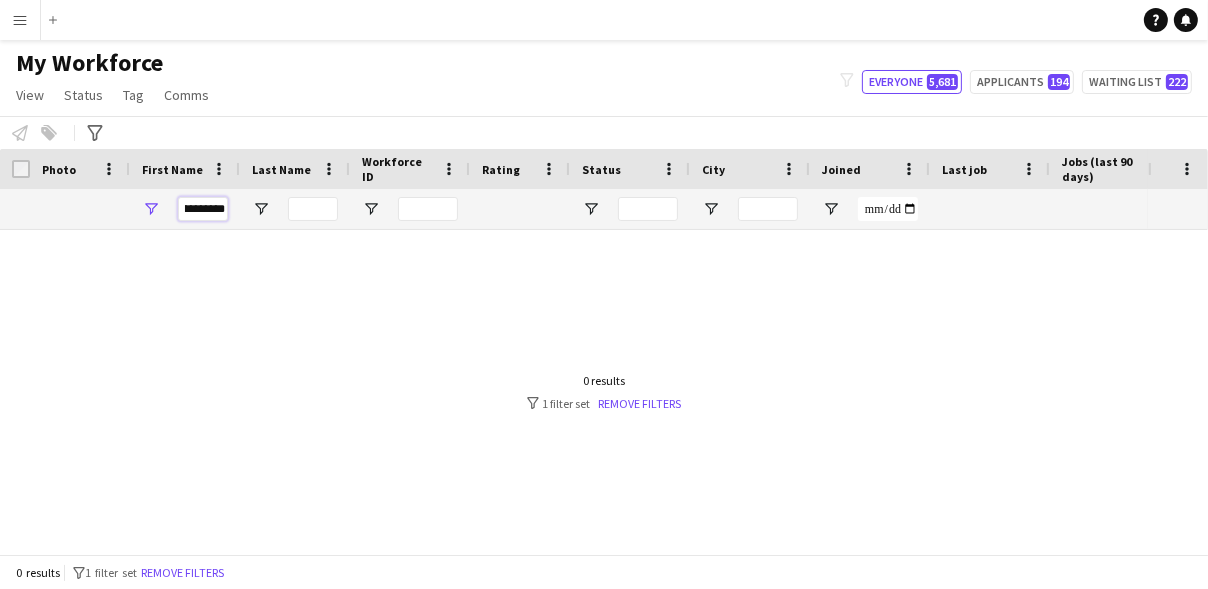 scroll, scrollTop: 0, scrollLeft: 37, axis: horizontal 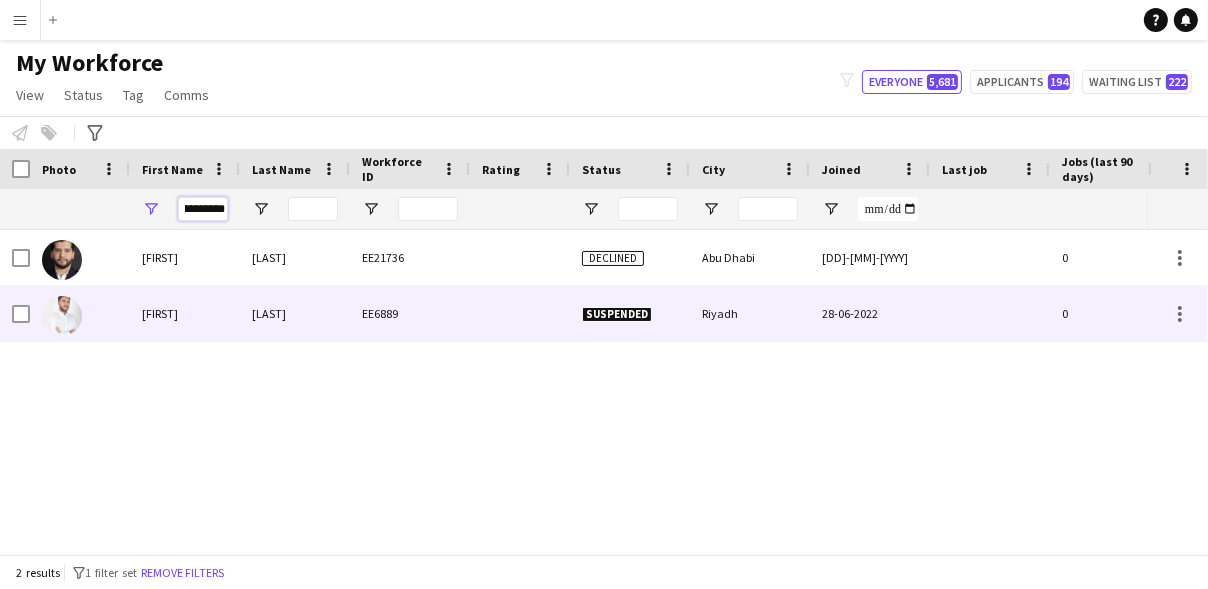 type on "**********" 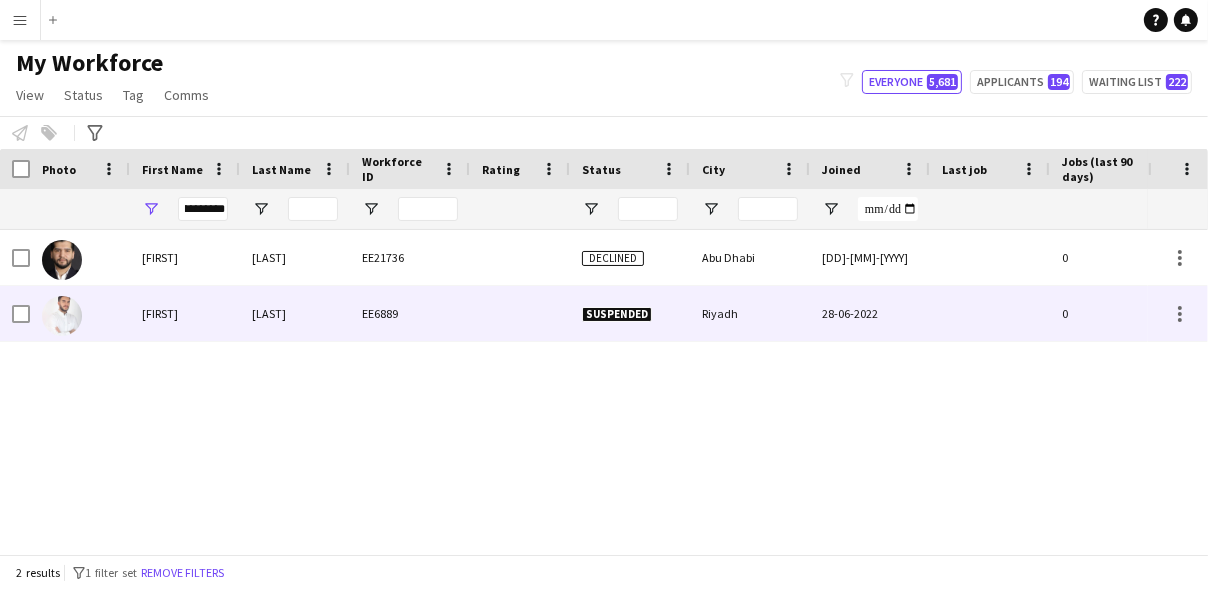 scroll, scrollTop: 0, scrollLeft: 0, axis: both 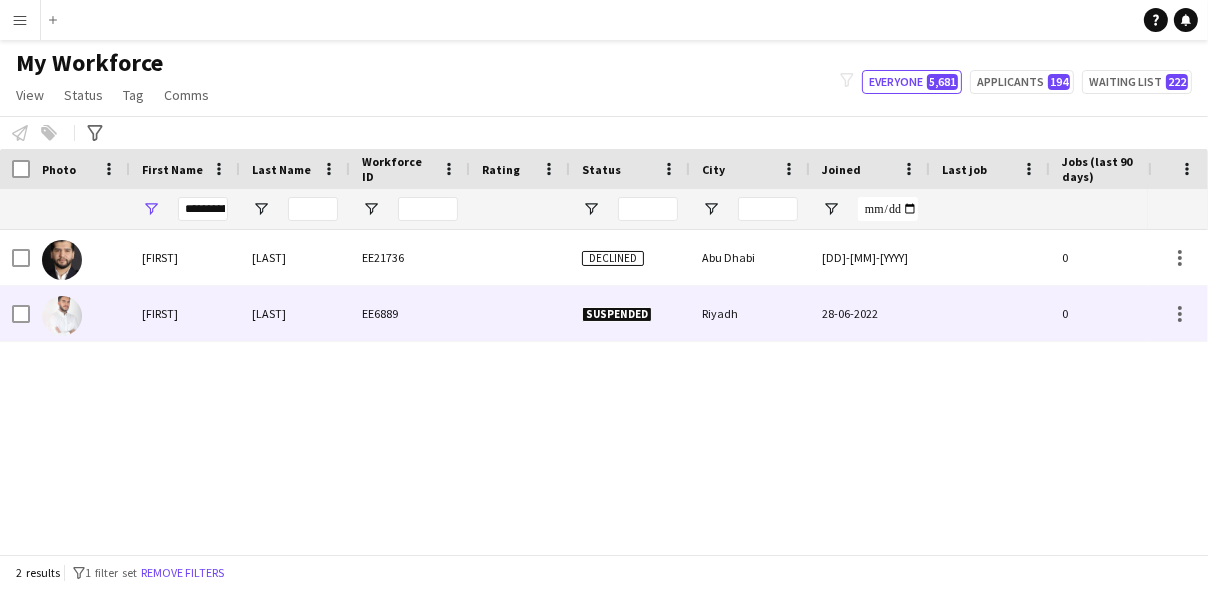 click on "Suspended" at bounding box center (630, 313) 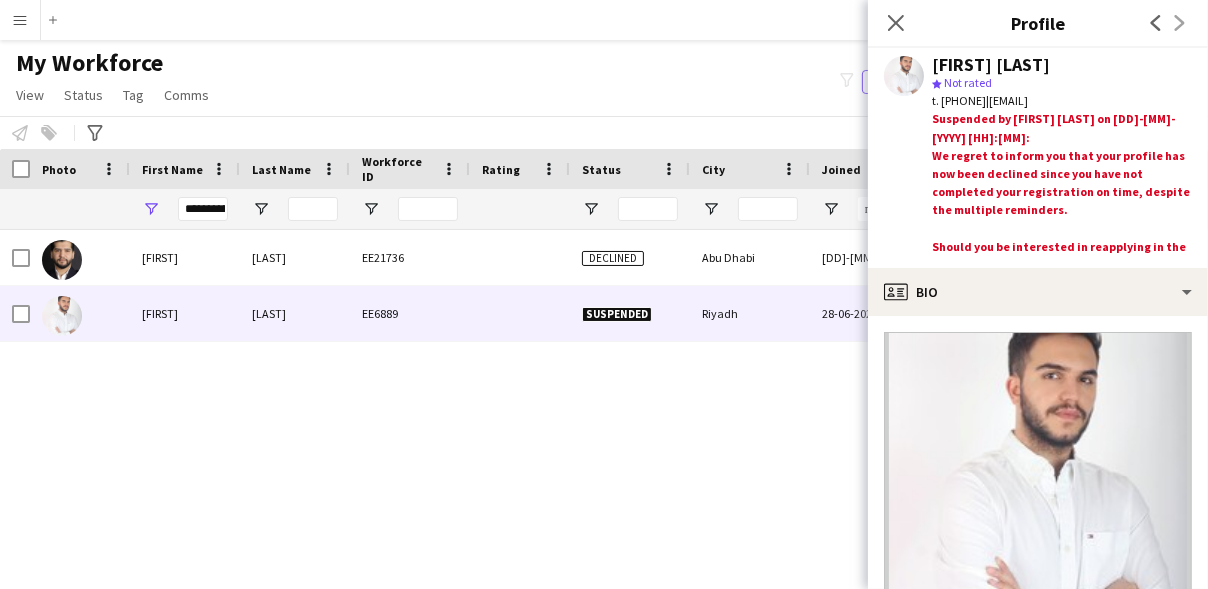 click on "Menu" at bounding box center [20, 20] 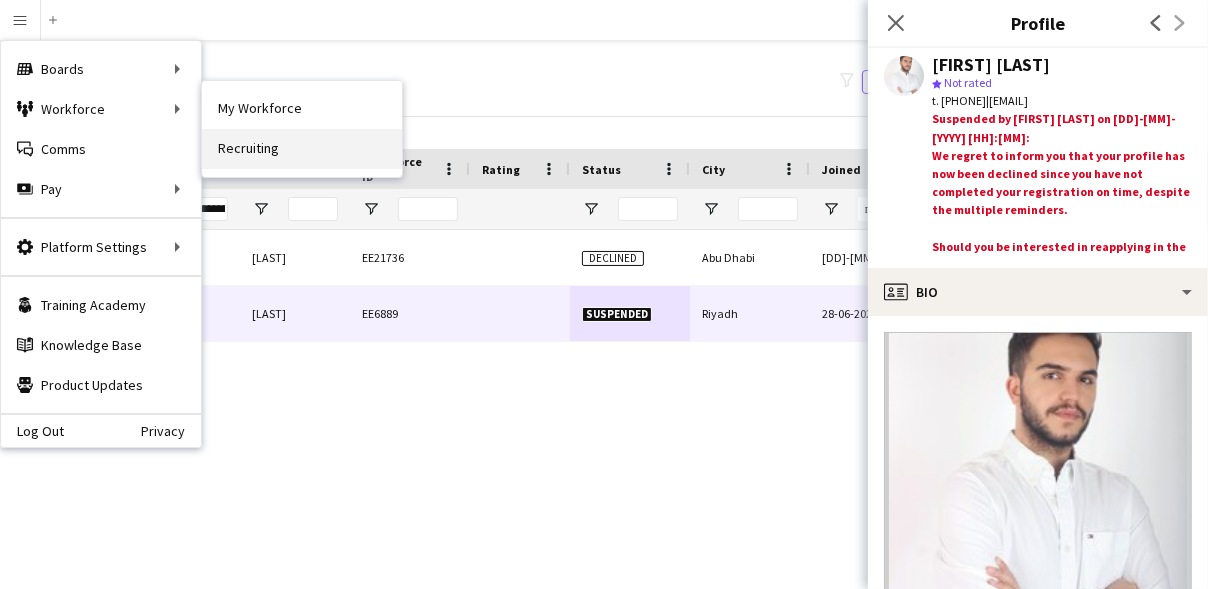 click on "Recruiting" at bounding box center (302, 149) 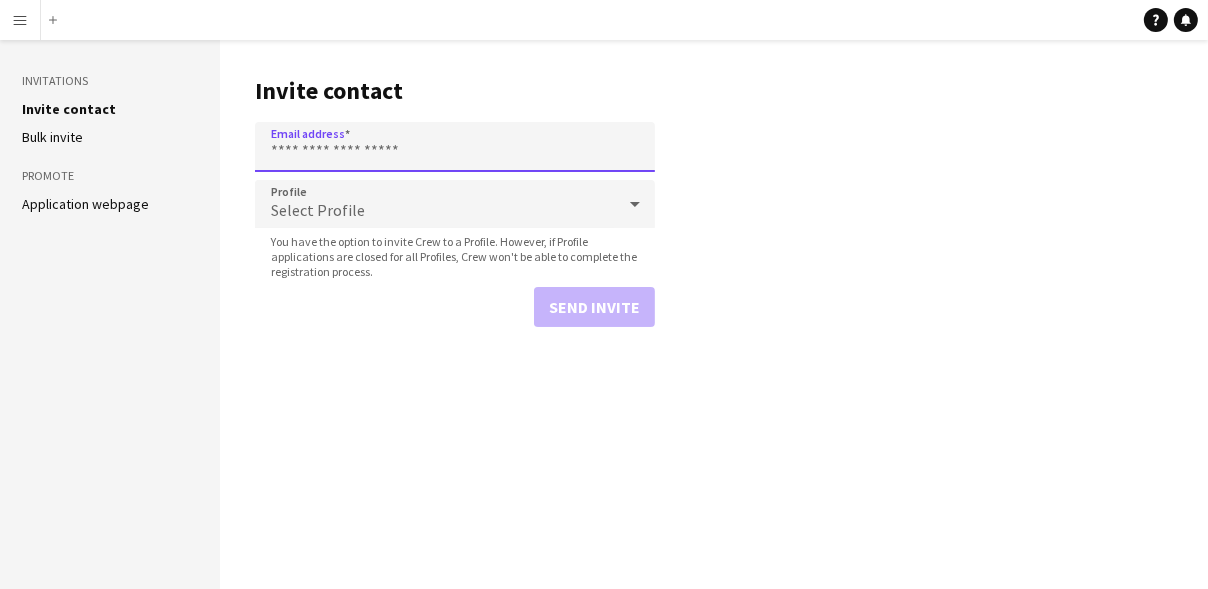 click on "Email address" at bounding box center (455, 147) 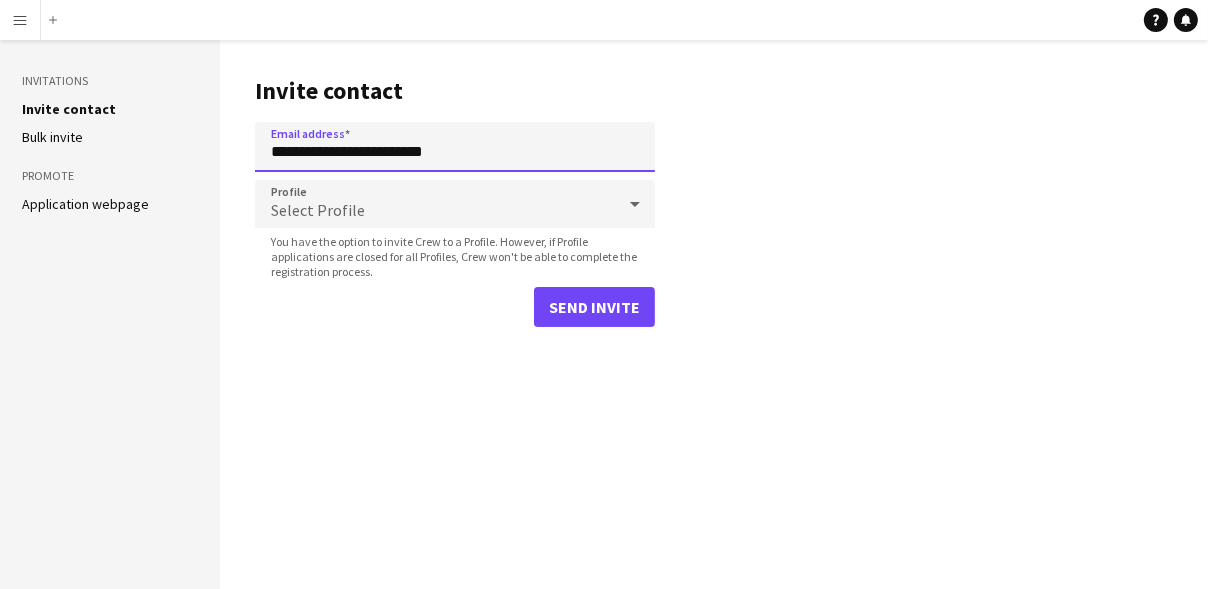 type on "**********" 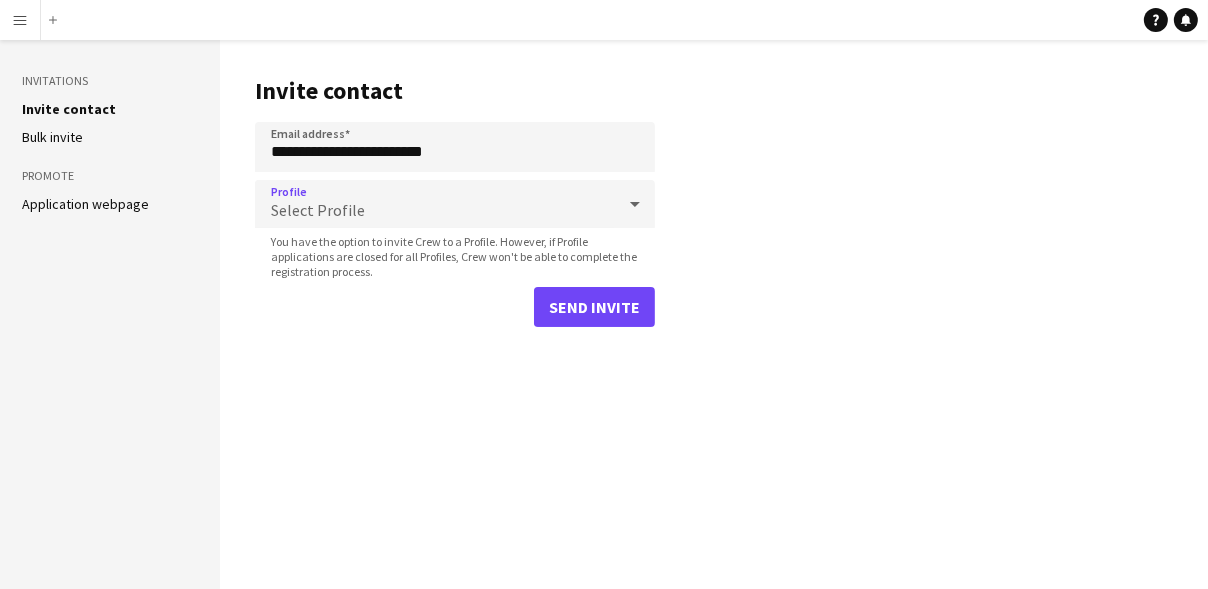 click on "Select Profile" at bounding box center (318, 210) 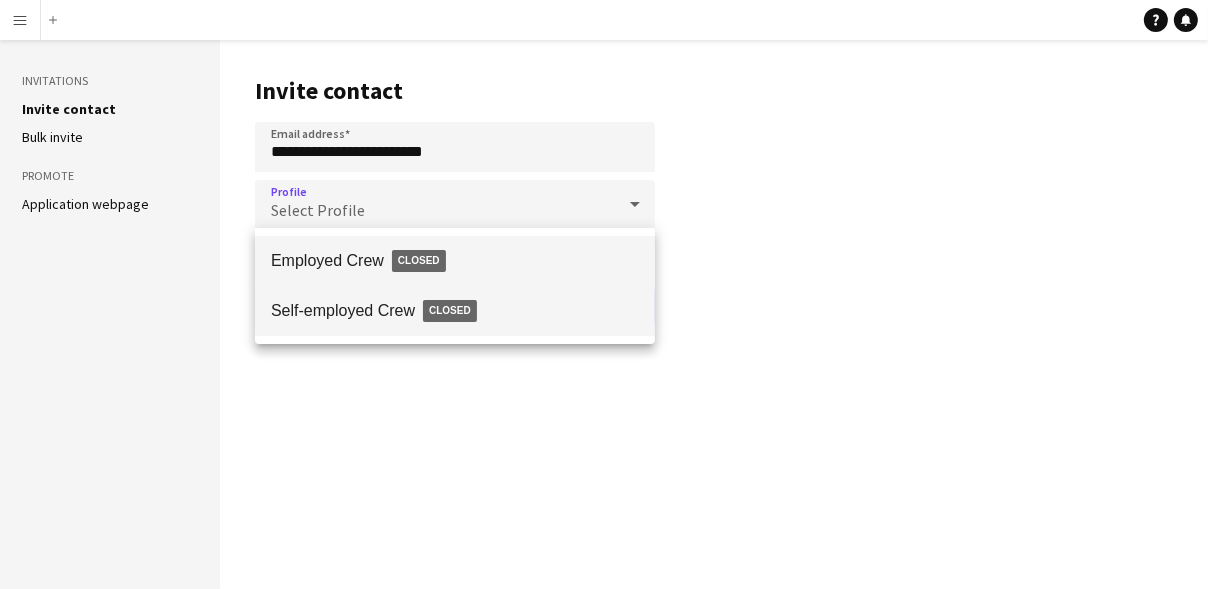 click on "Self-employed Crew  Closed" at bounding box center [455, 311] 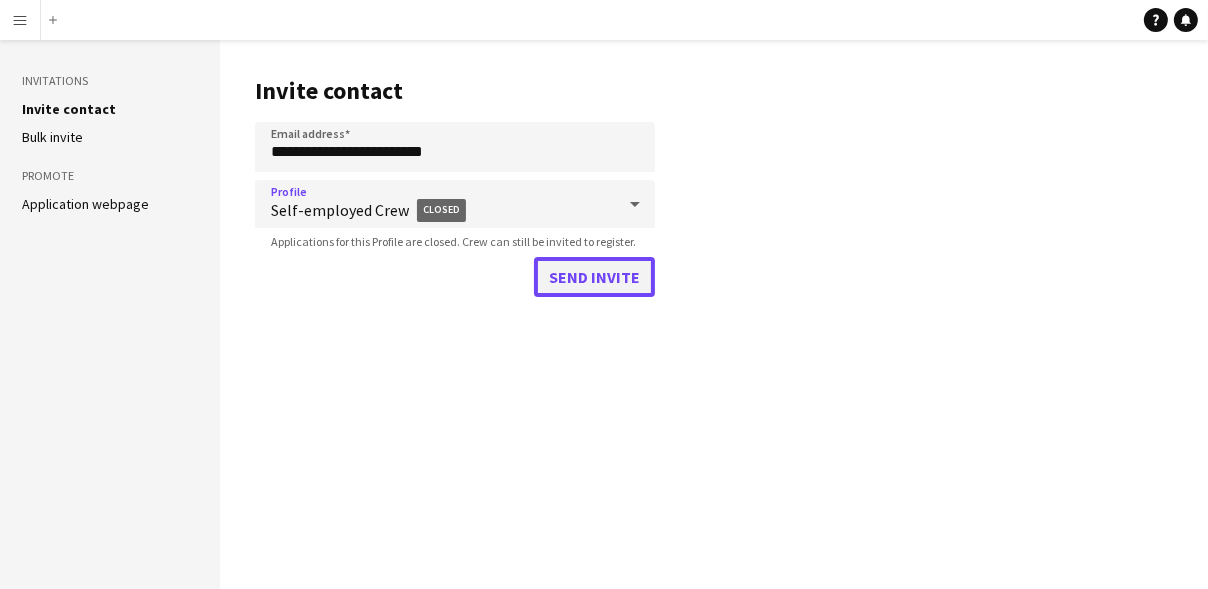 click on "Send invite" 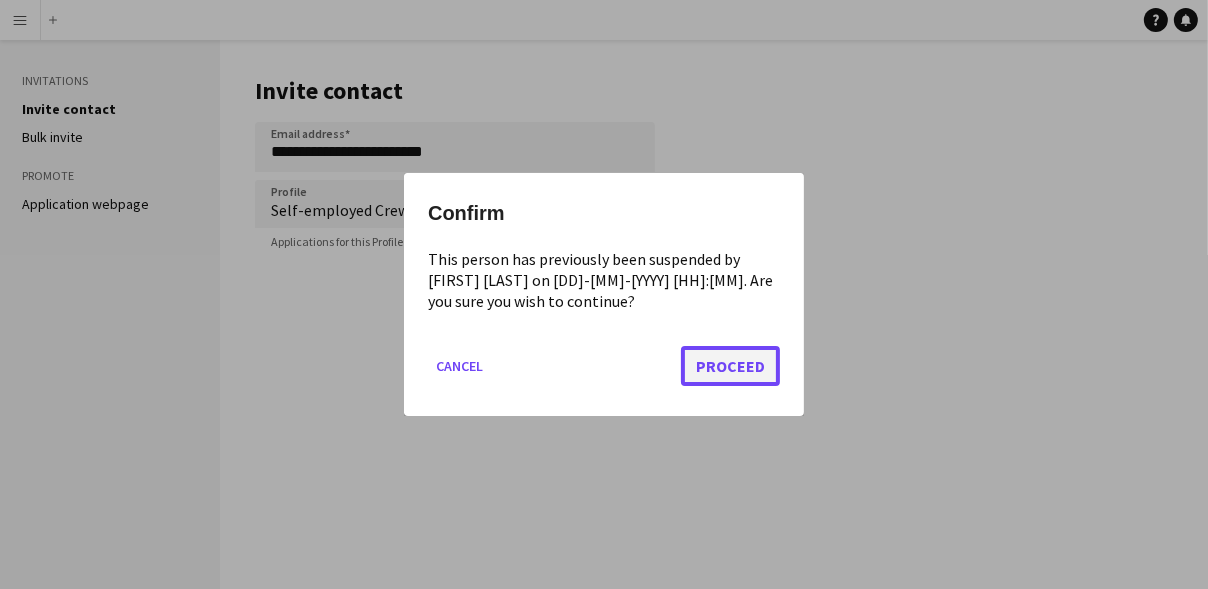 click on "Proceed" 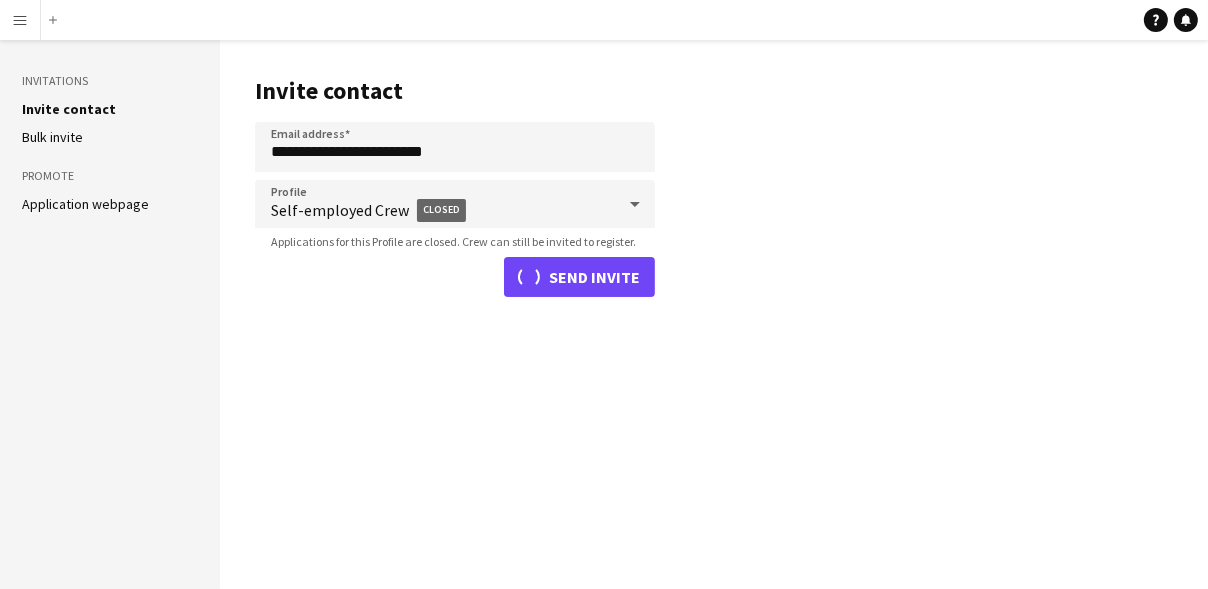 type 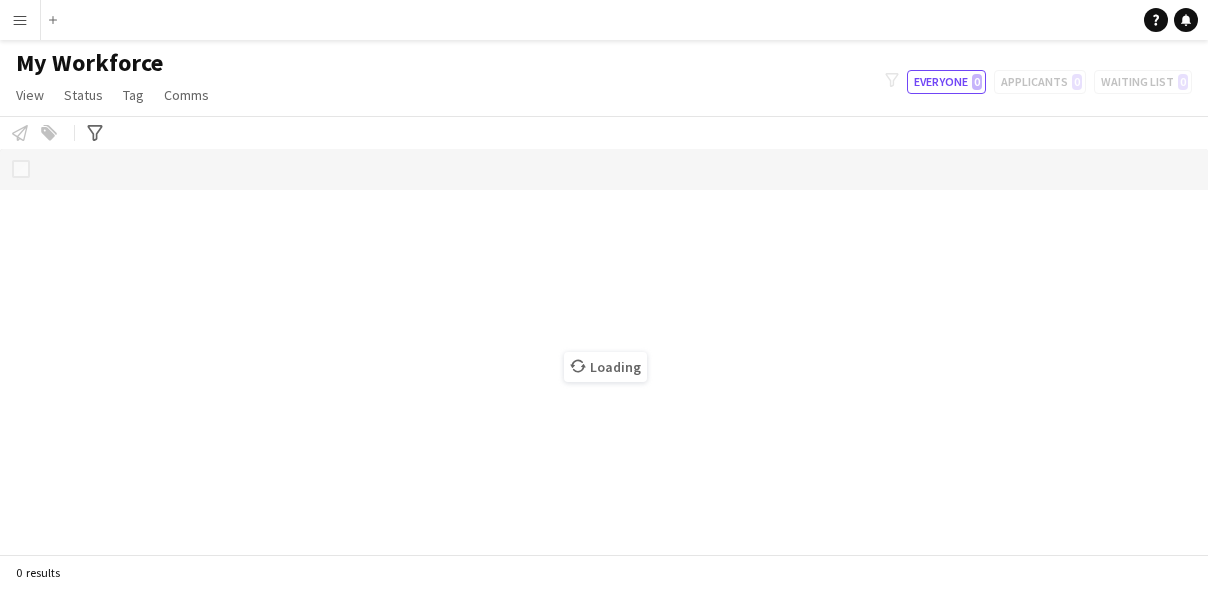 scroll, scrollTop: 0, scrollLeft: 0, axis: both 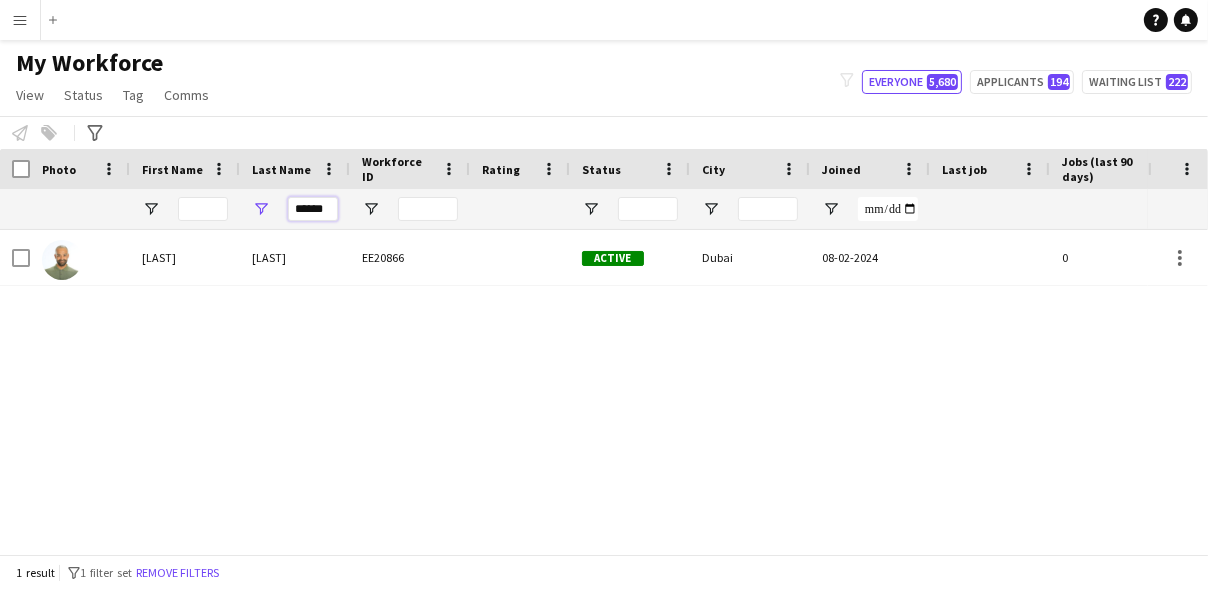 click on "******" at bounding box center [313, 209] 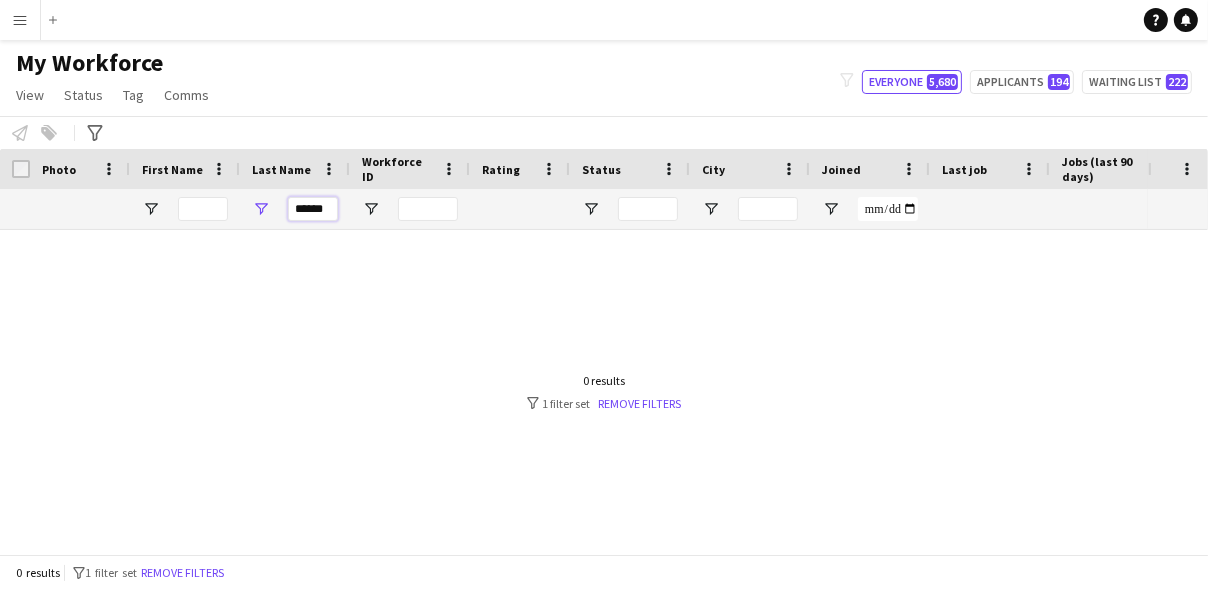 type on "******" 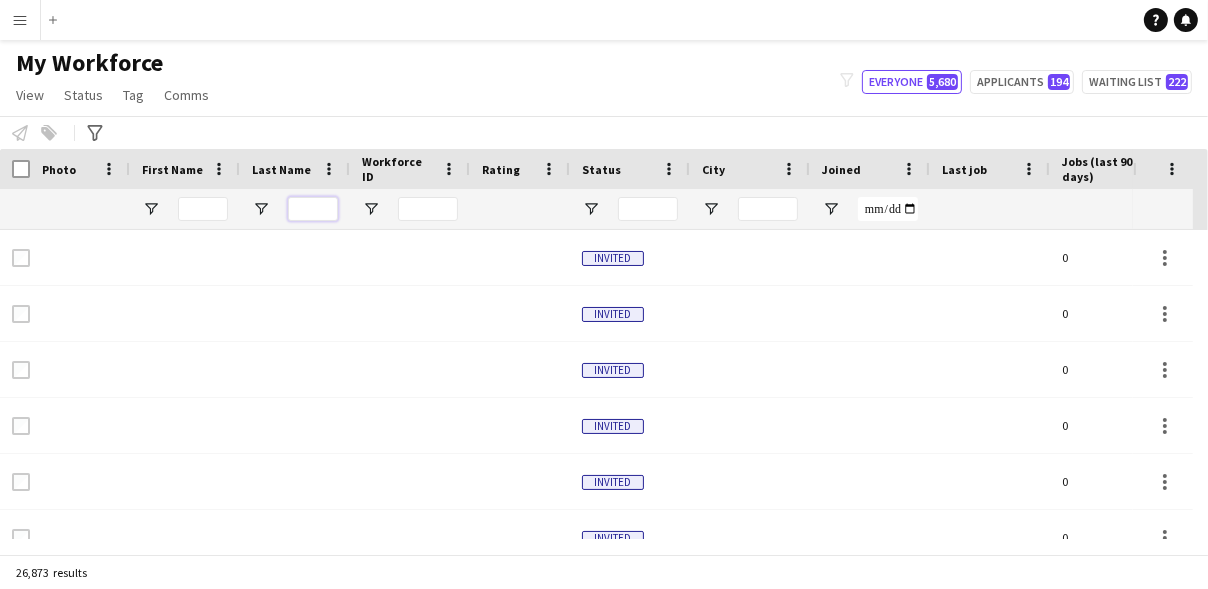 type 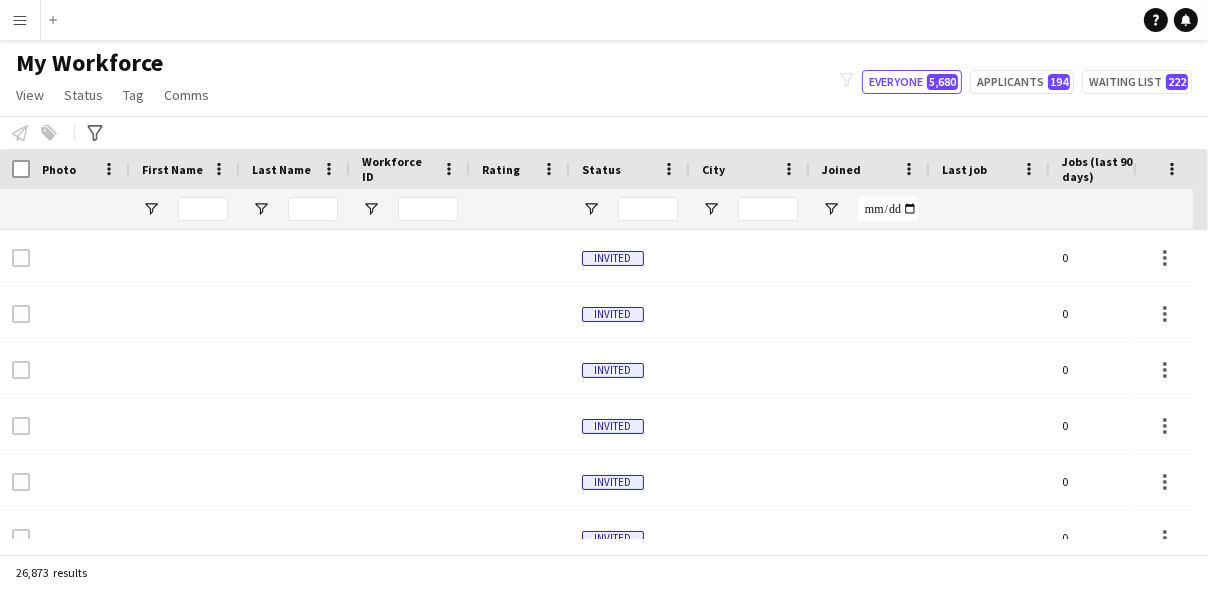click on "Menu" at bounding box center [20, 20] 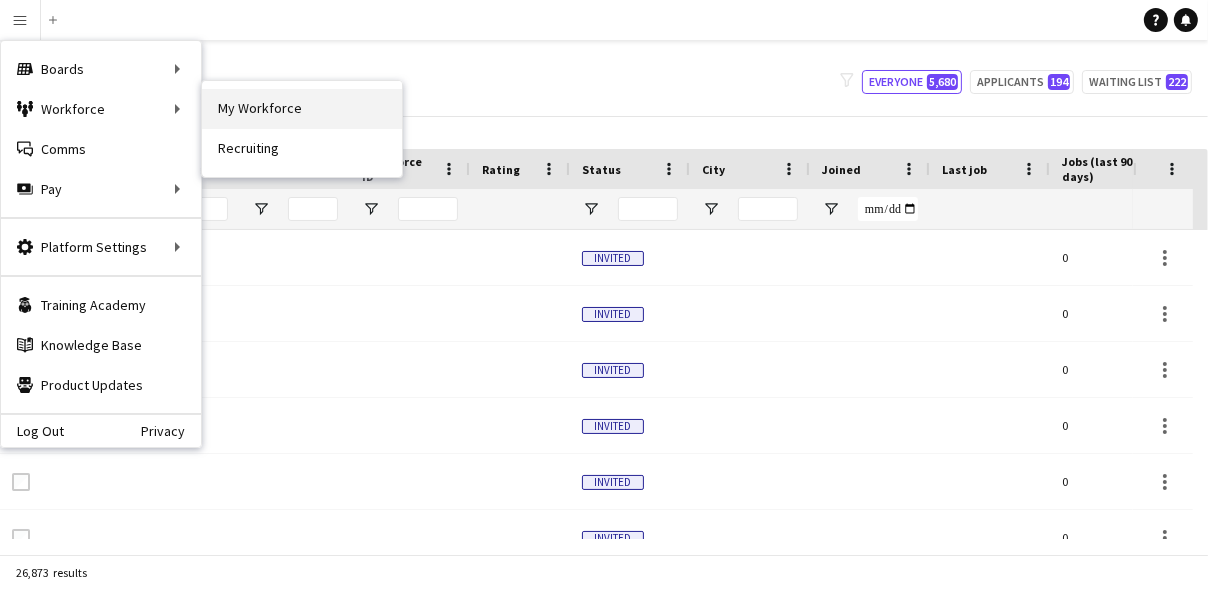 click on "My Workforce" at bounding box center [302, 109] 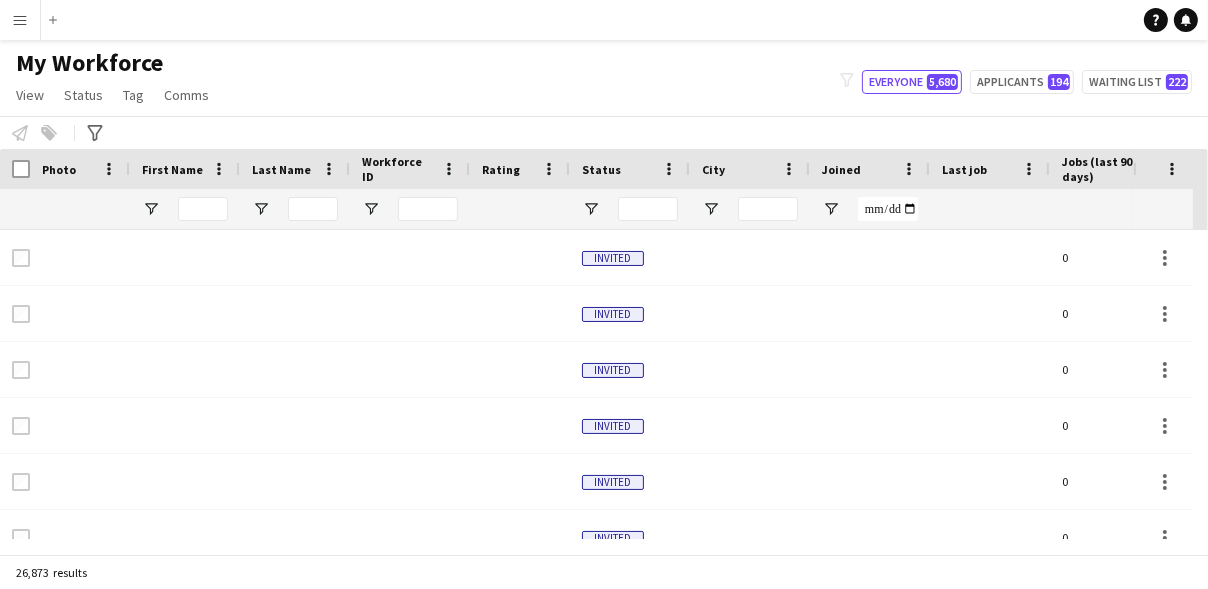 type on "**********" 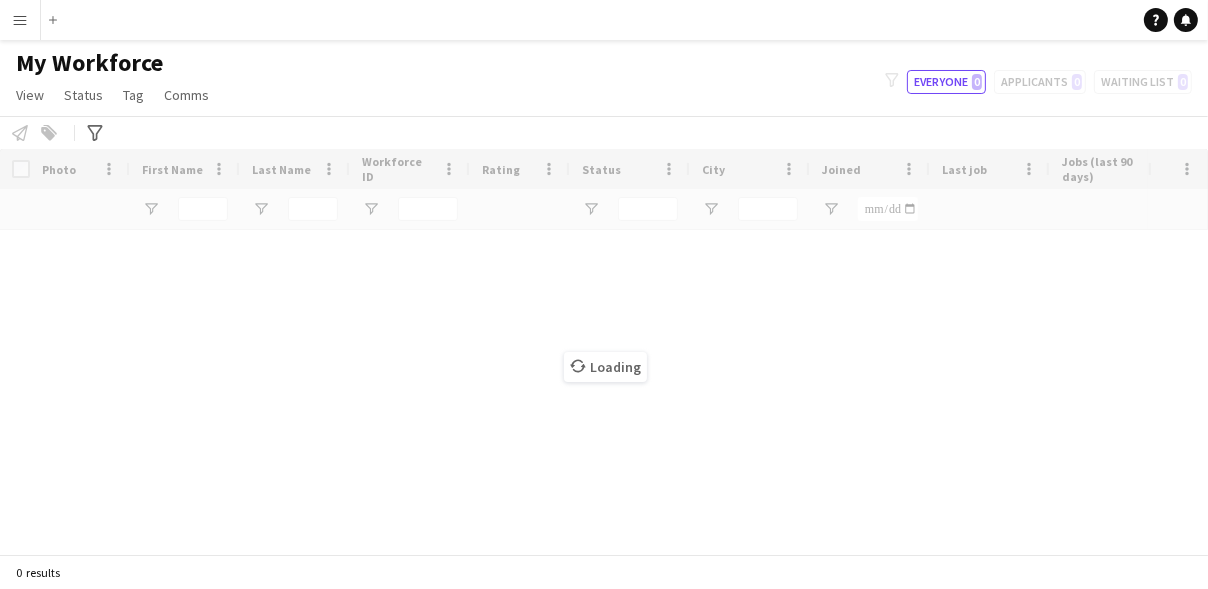 click on "Menu" at bounding box center (20, 20) 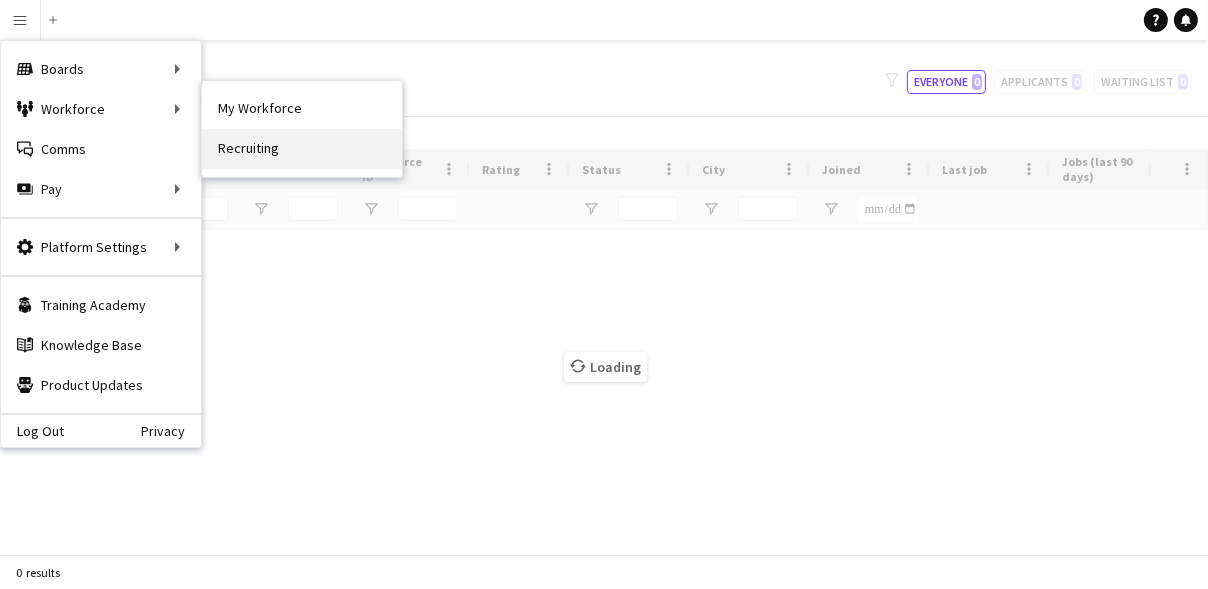 click on "Recruiting" at bounding box center [302, 149] 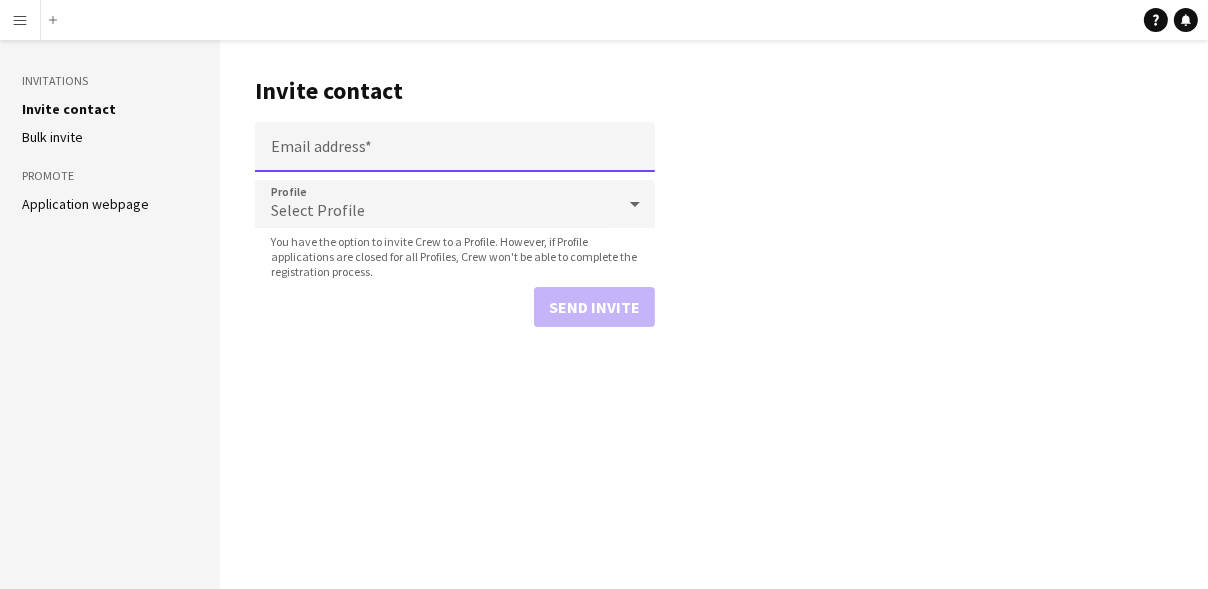 click on "Email address" at bounding box center [455, 147] 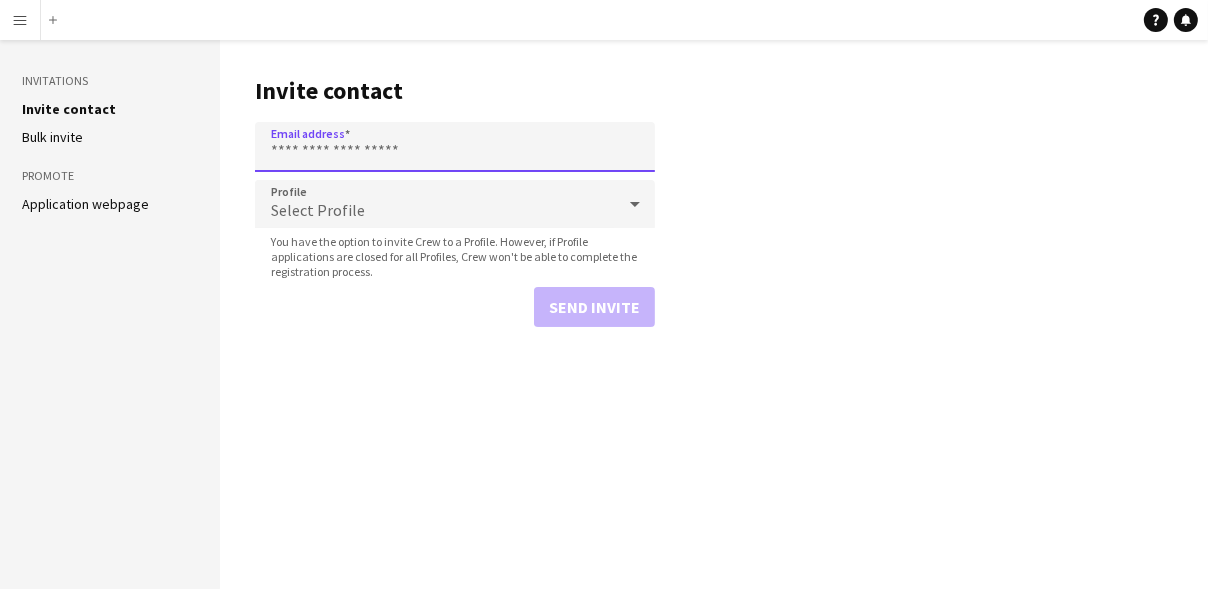 paste on "**********" 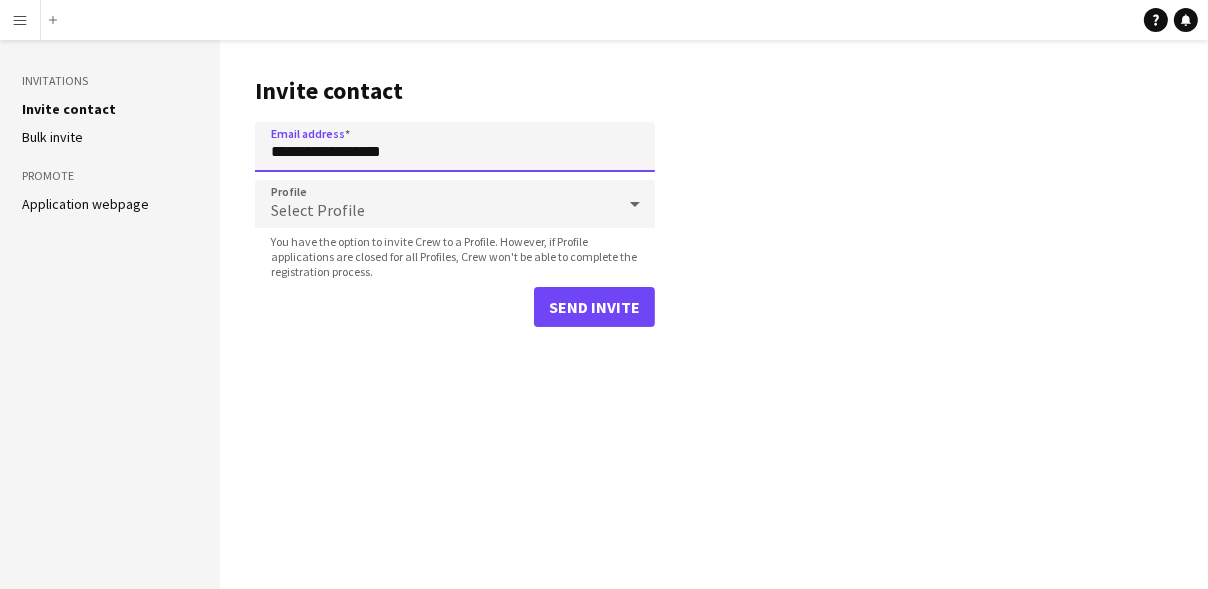 type on "**********" 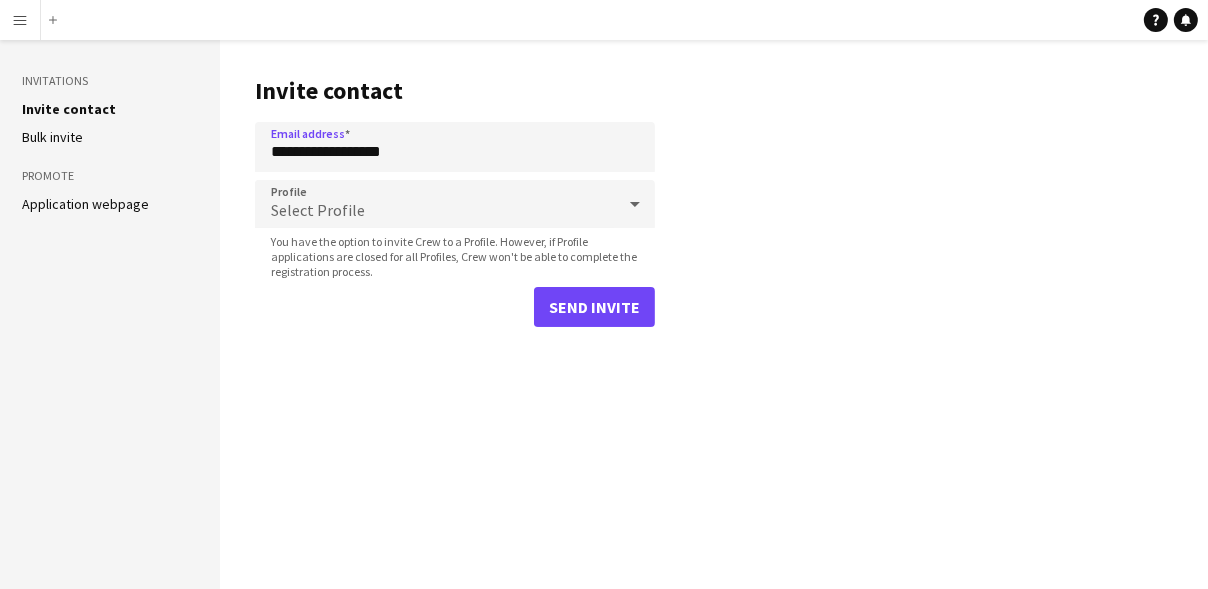 click on "Select Profile" at bounding box center [318, 210] 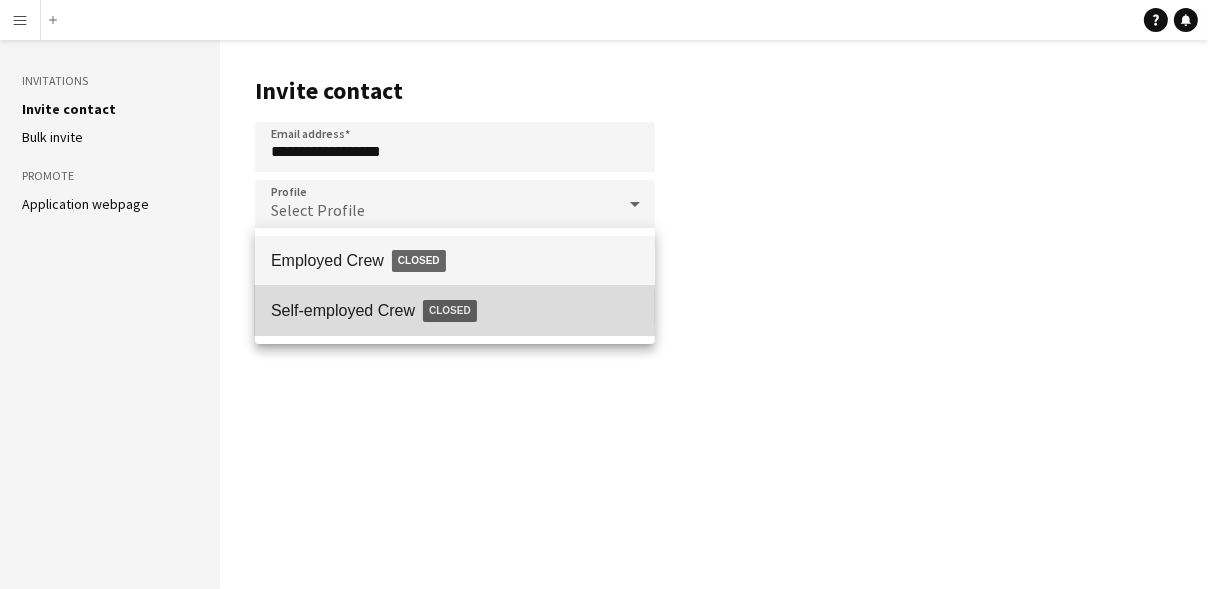 click on "Closed" at bounding box center (450, 311) 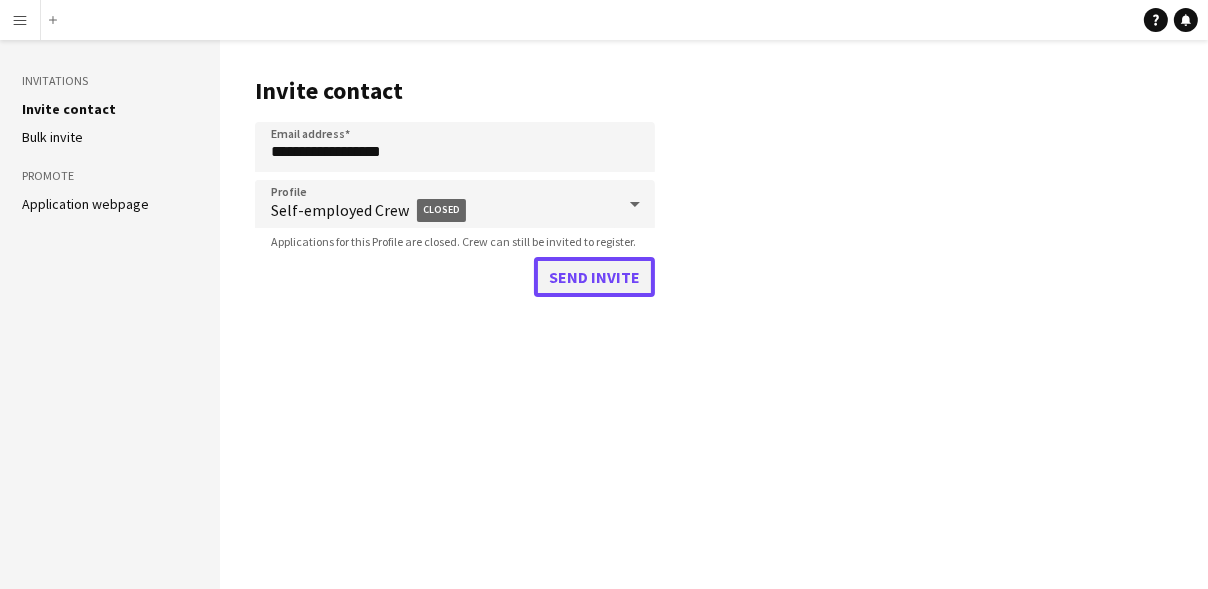 click on "Send invite" 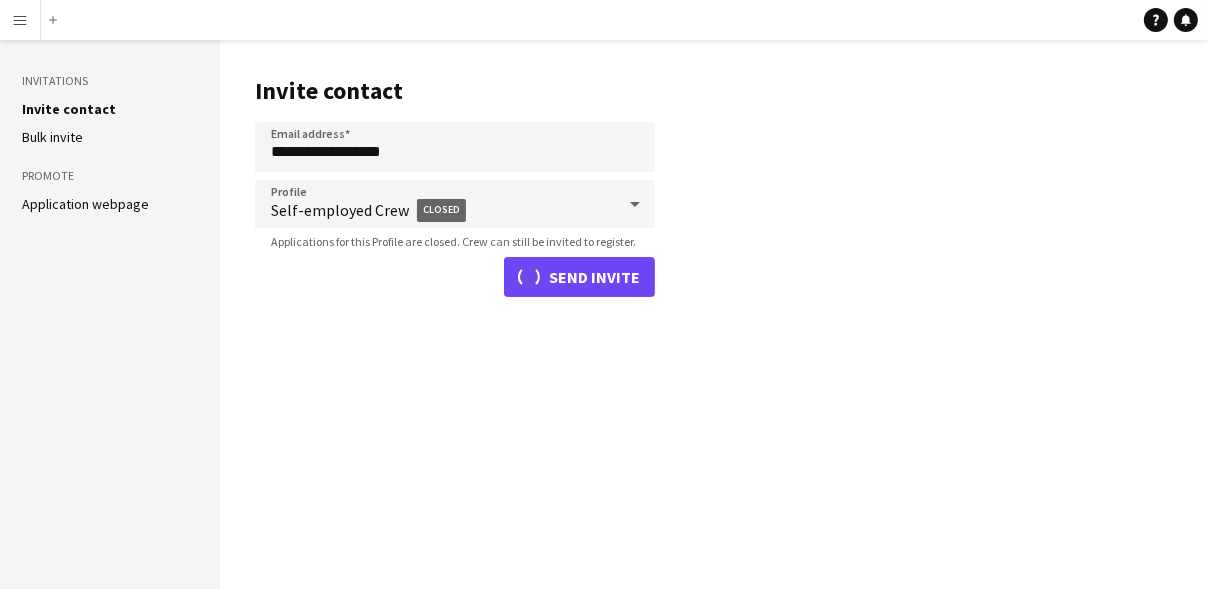 type 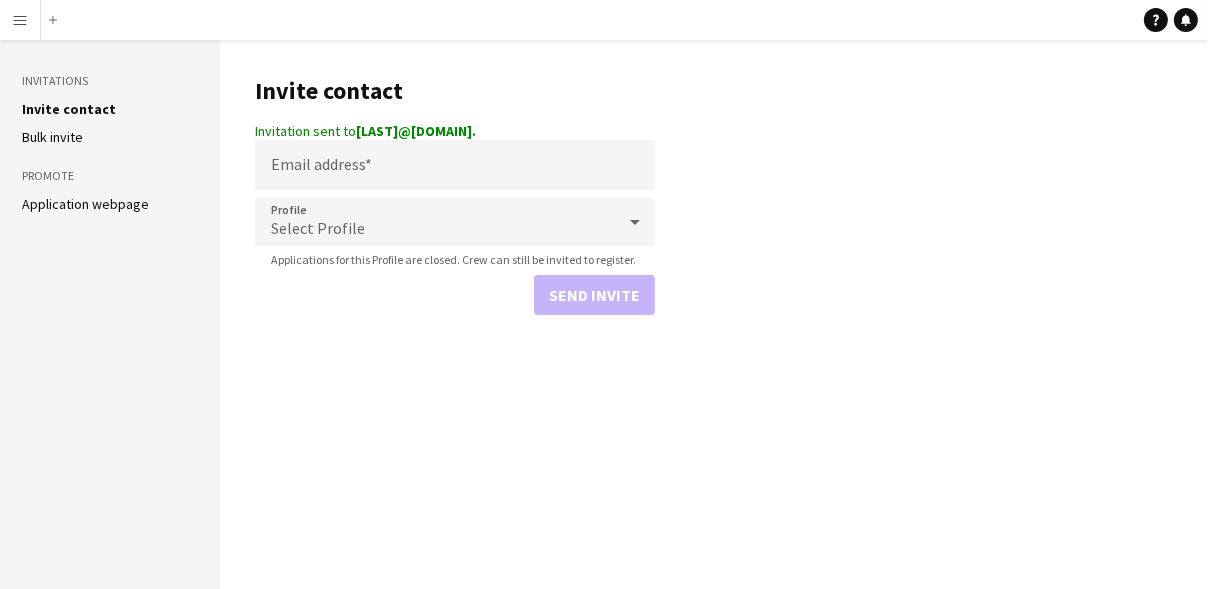 click on "Menu" at bounding box center (20, 20) 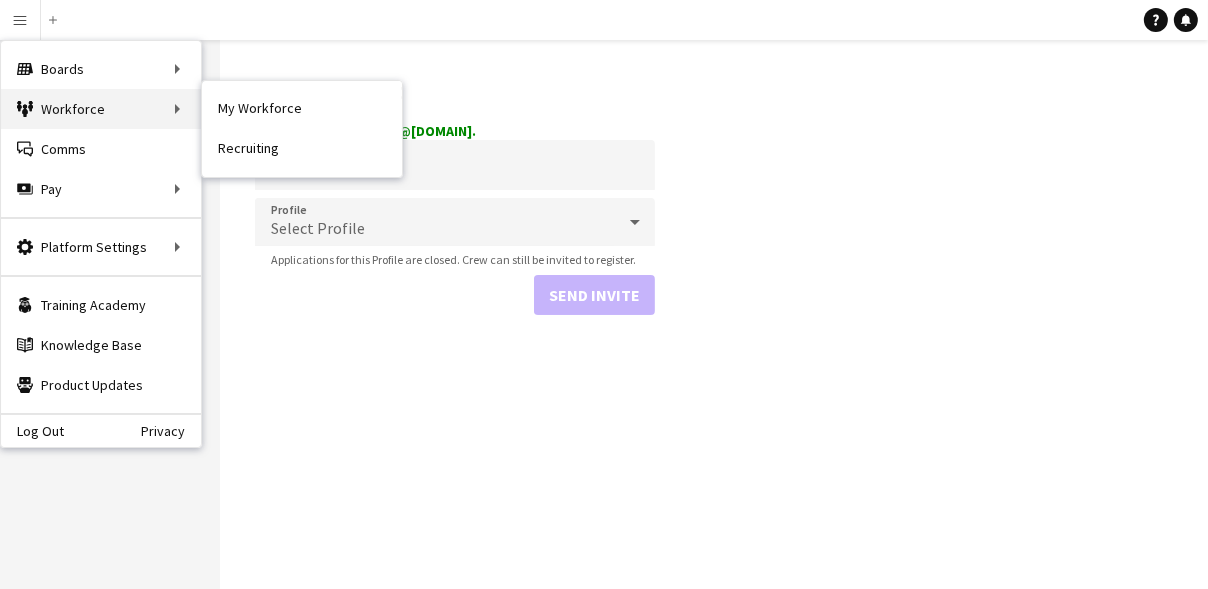 drag, startPoint x: 138, startPoint y: 115, endPoint x: 171, endPoint y: 114, distance: 33.01515 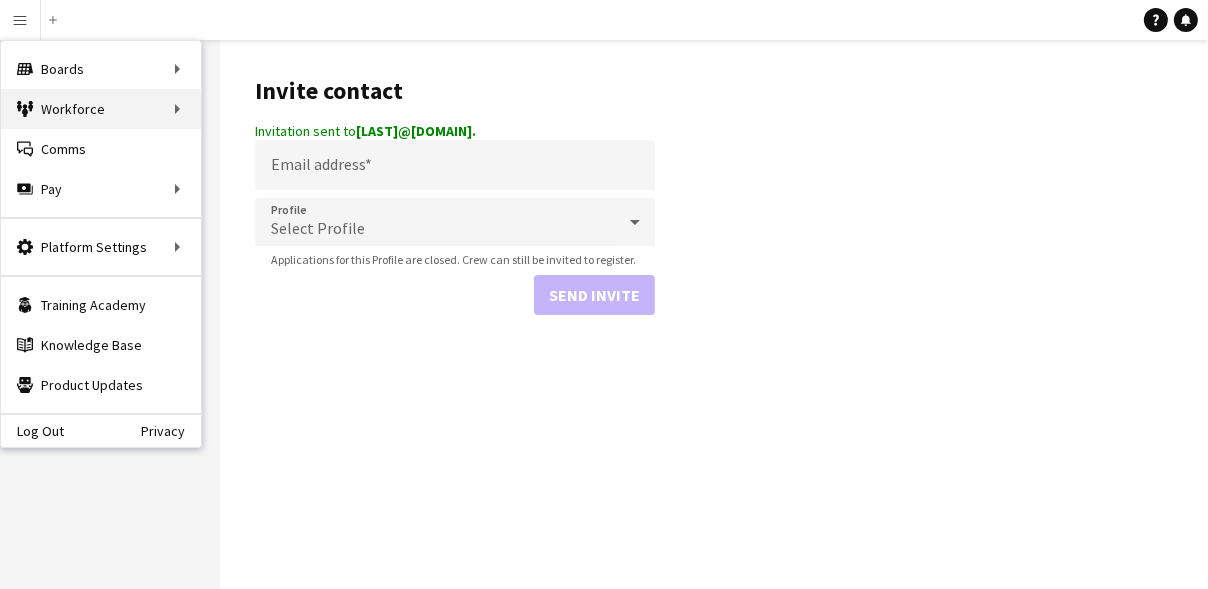 click on "Workforce
Workforce" at bounding box center [101, 109] 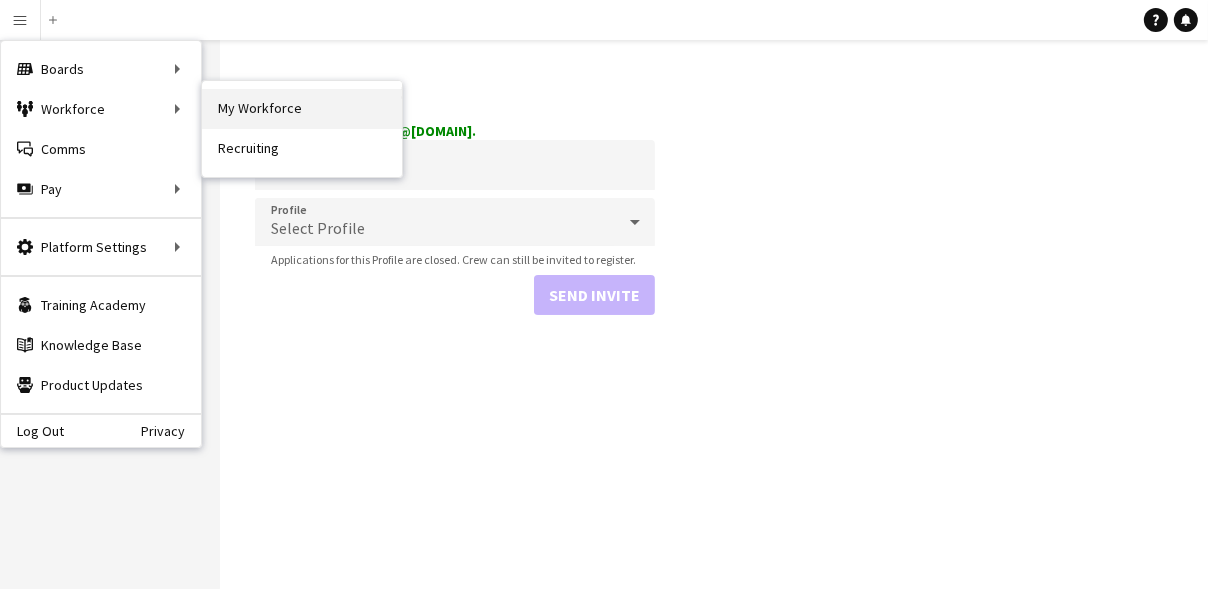 click on "My Workforce" at bounding box center [302, 109] 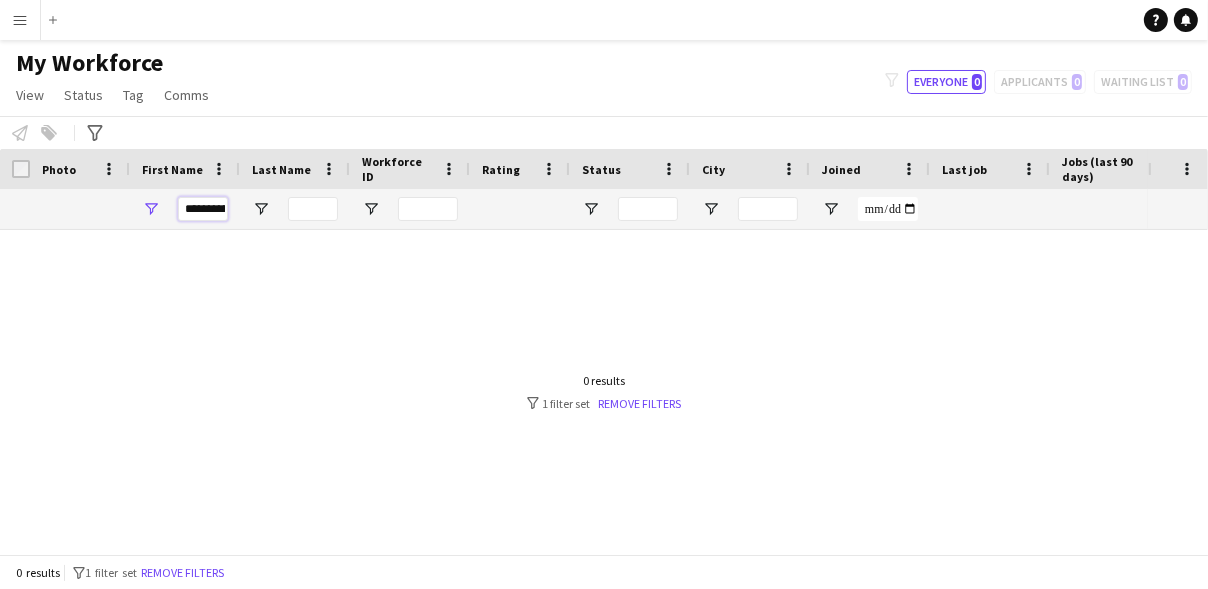 click on "**********" at bounding box center [203, 209] 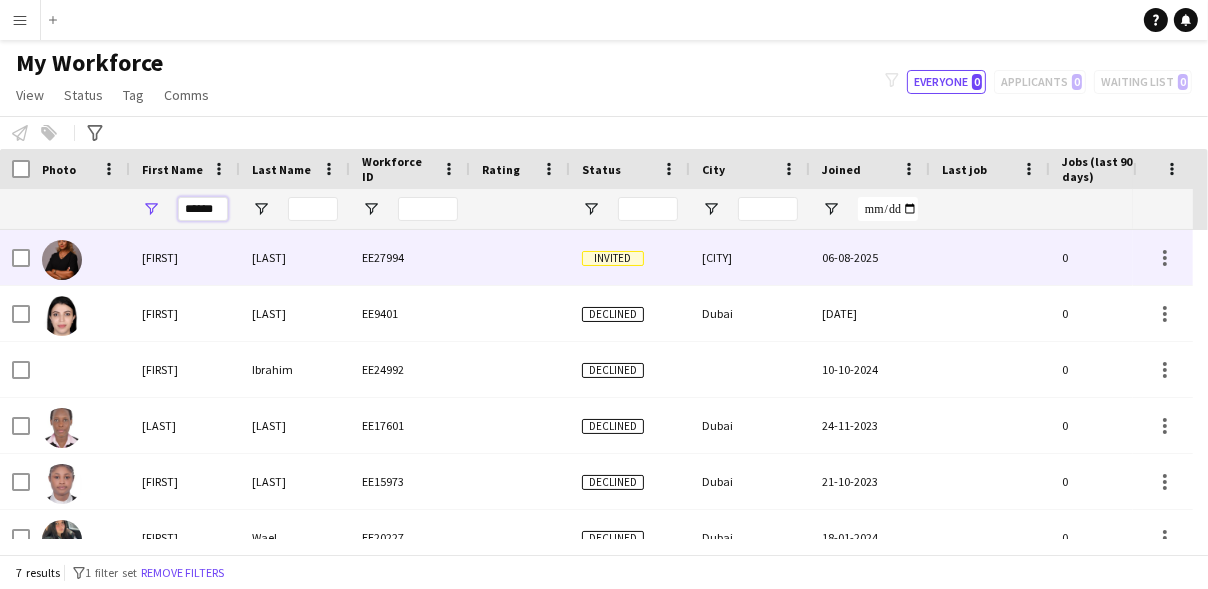 type on "******" 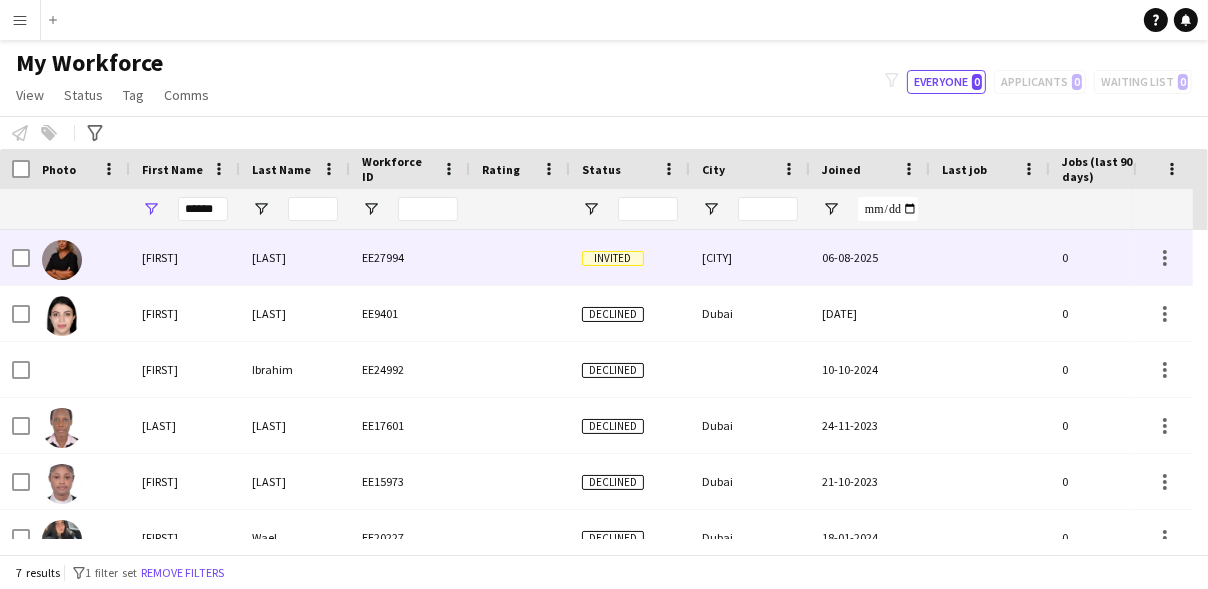 click at bounding box center (520, 257) 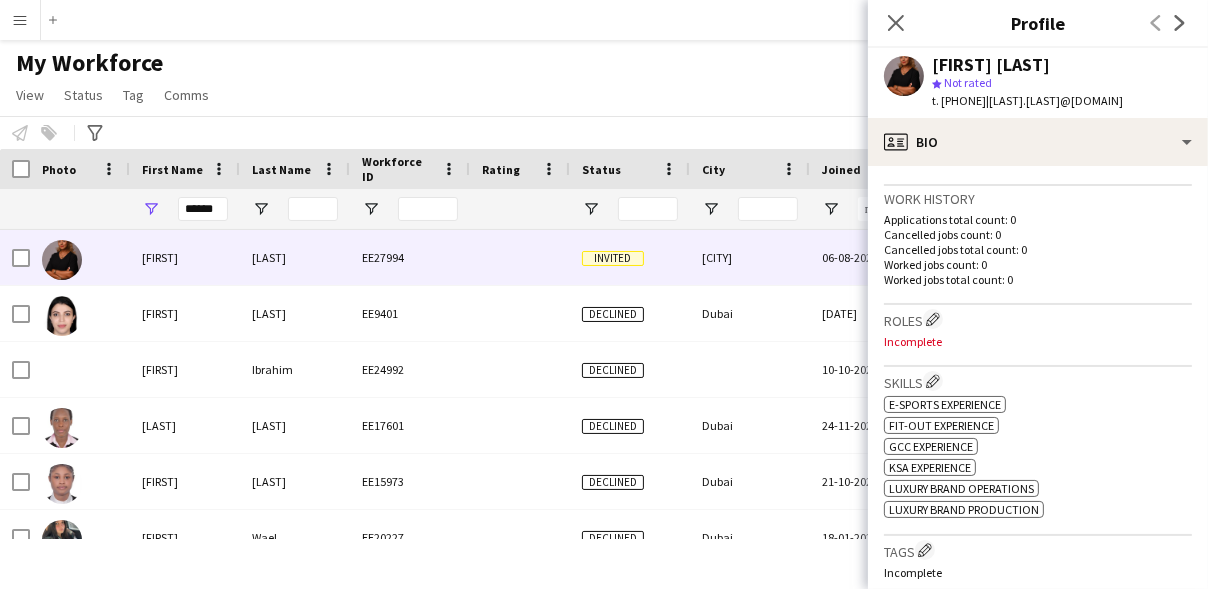 scroll, scrollTop: 476, scrollLeft: 0, axis: vertical 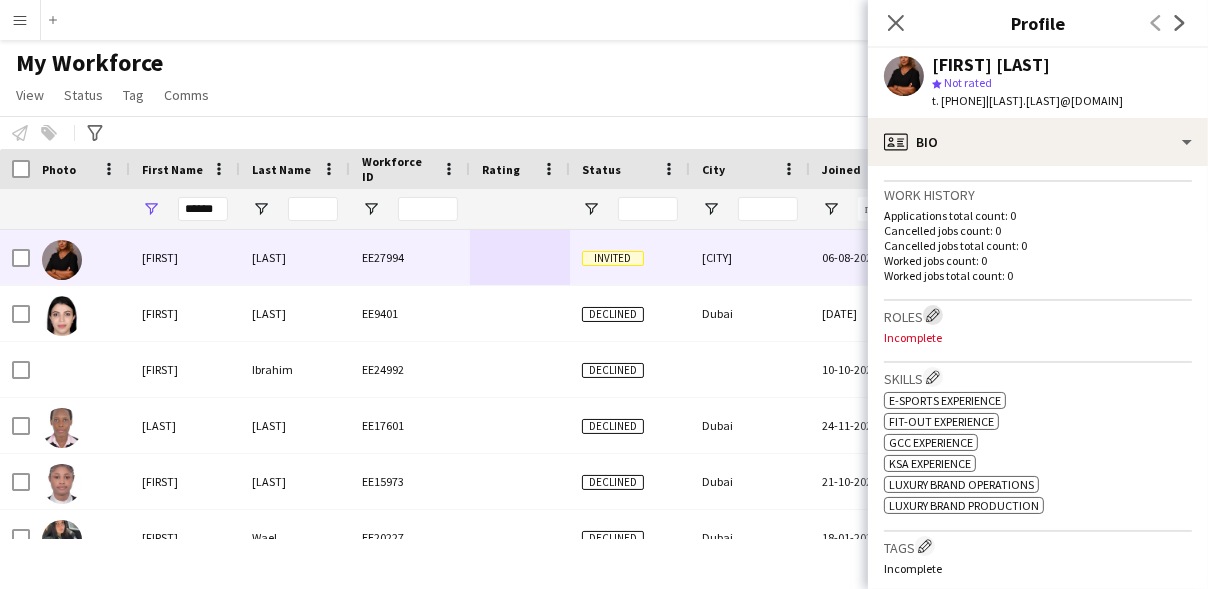 click on "Edit crew company roles" 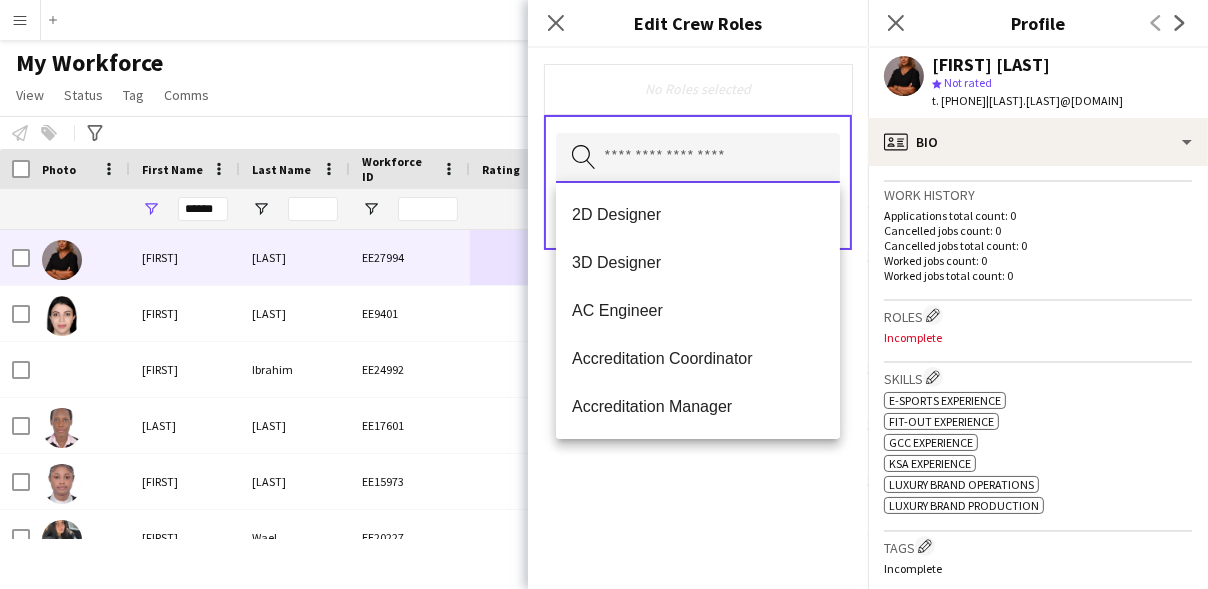 click at bounding box center (698, 158) 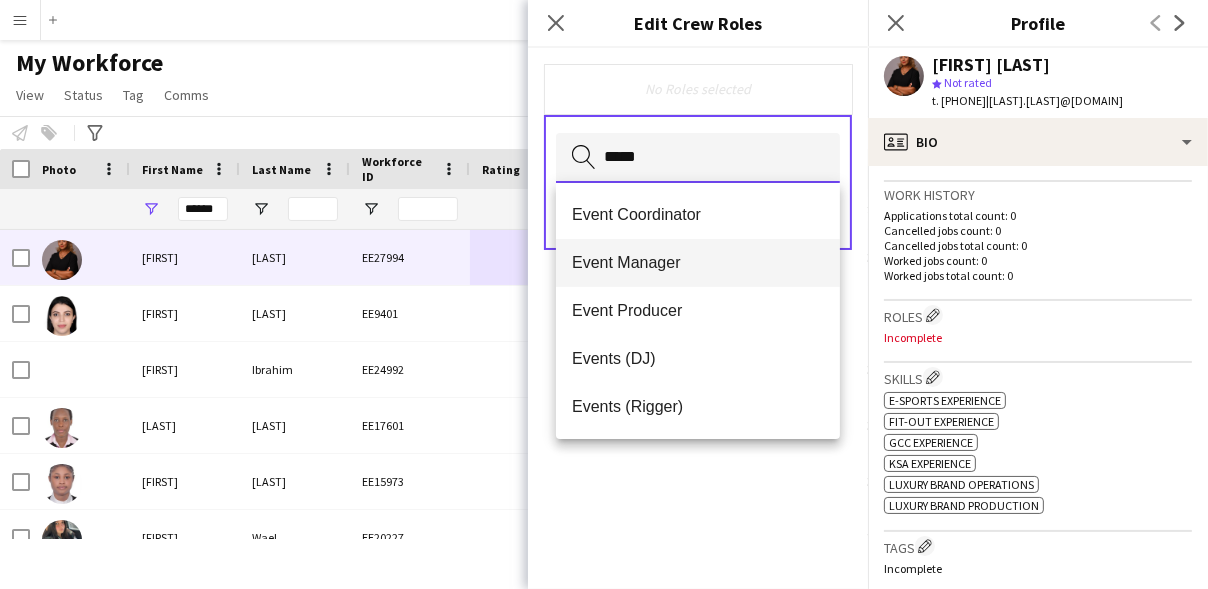 type on "*****" 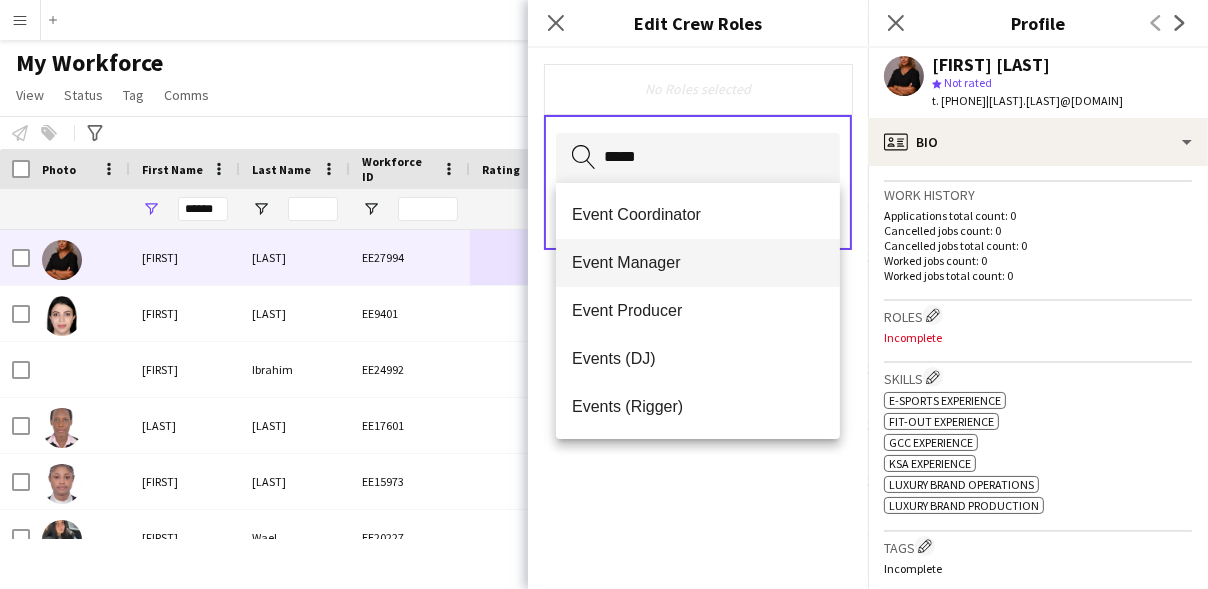click on "Event Manager" at bounding box center [698, 262] 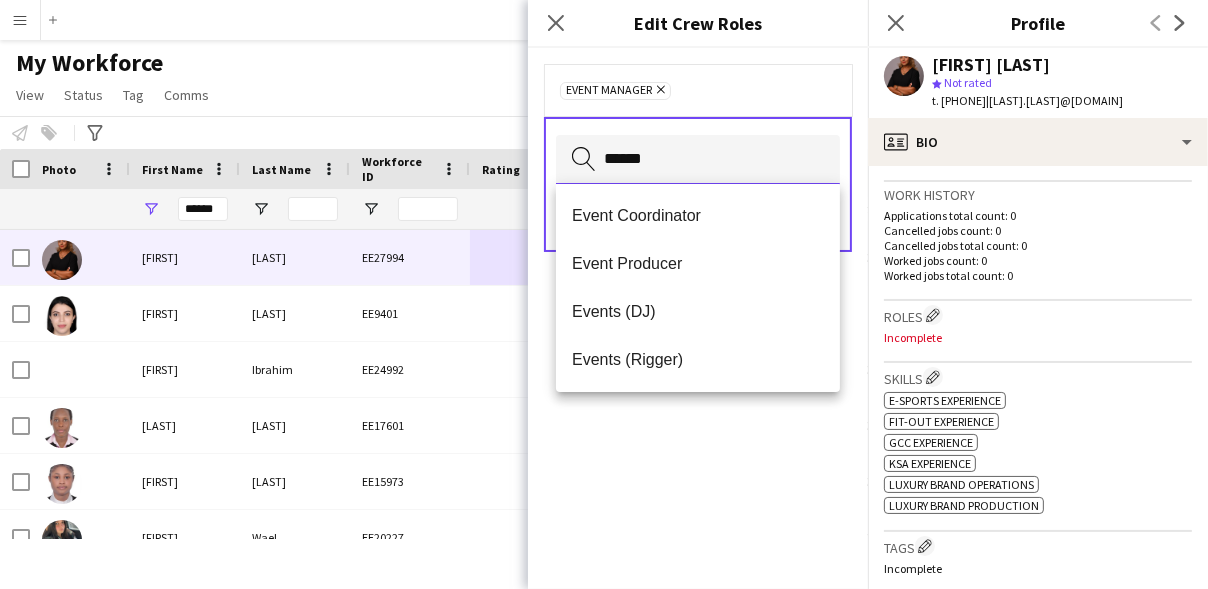 type on "*****" 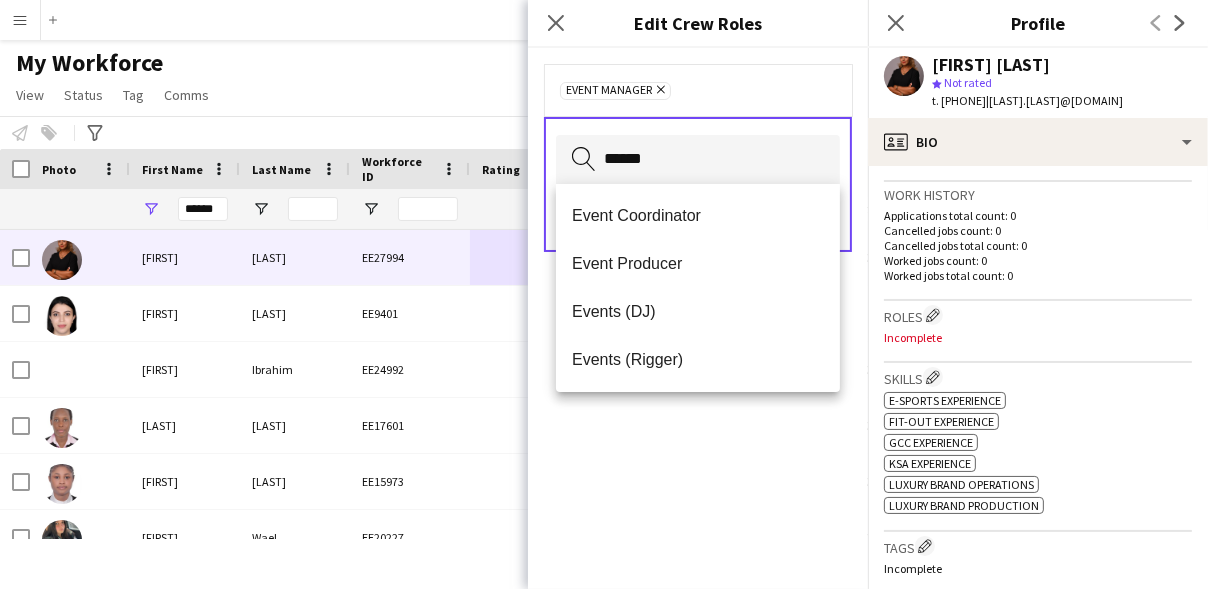 click on "Event Producer" at bounding box center (698, 263) 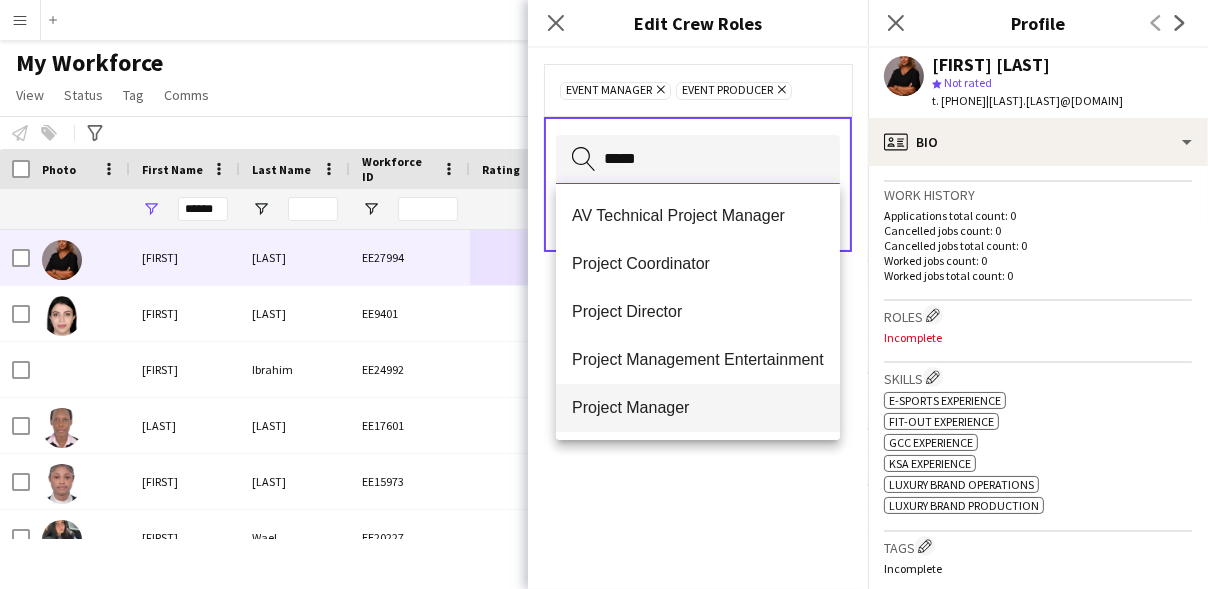 type on "*****" 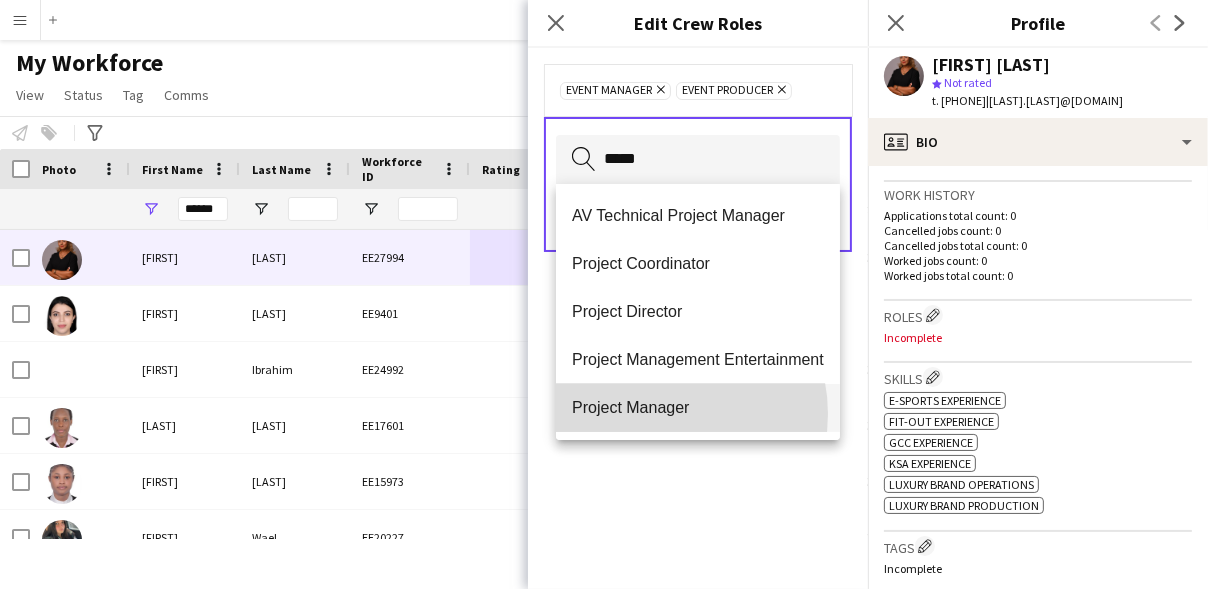 click on "Project Manager" at bounding box center (698, 407) 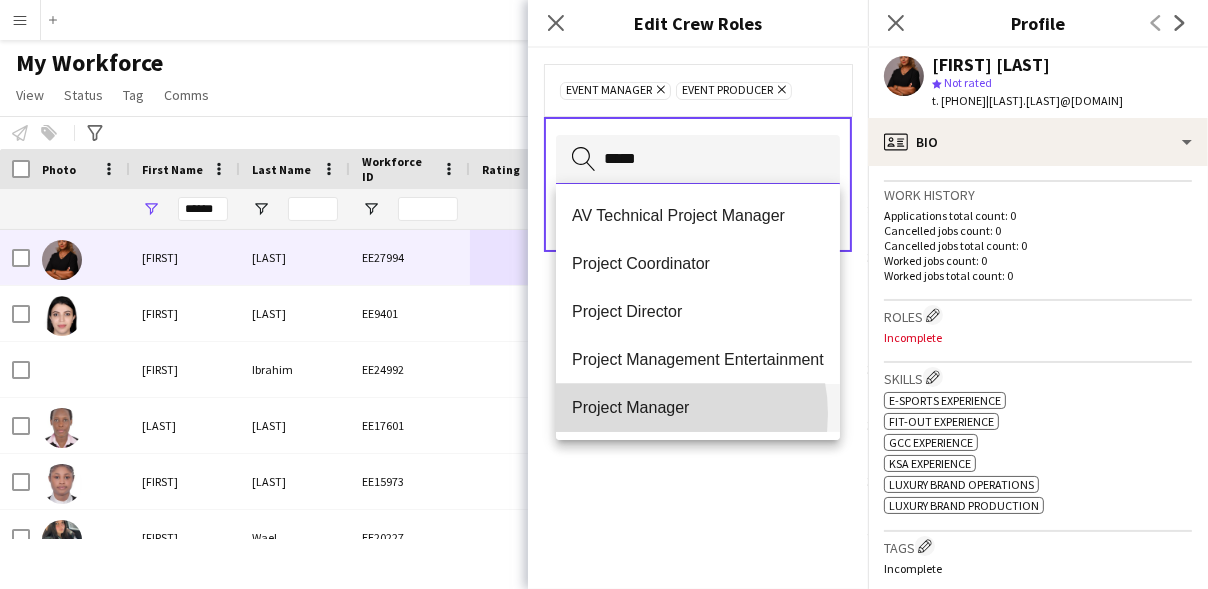 type 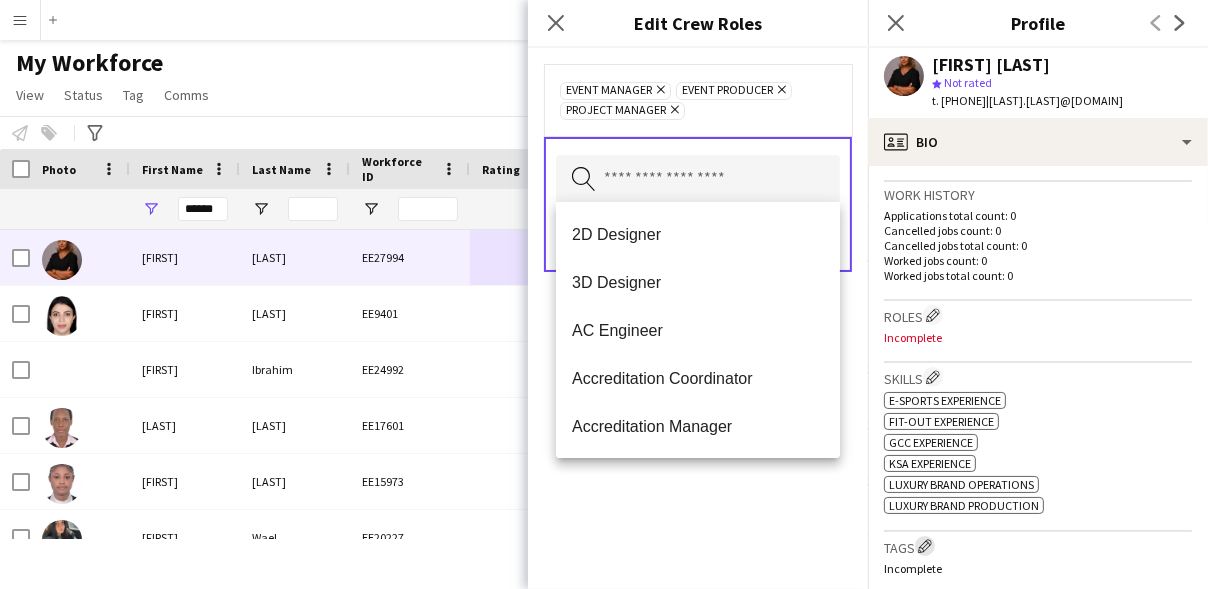 click on "Edit crew company tags" 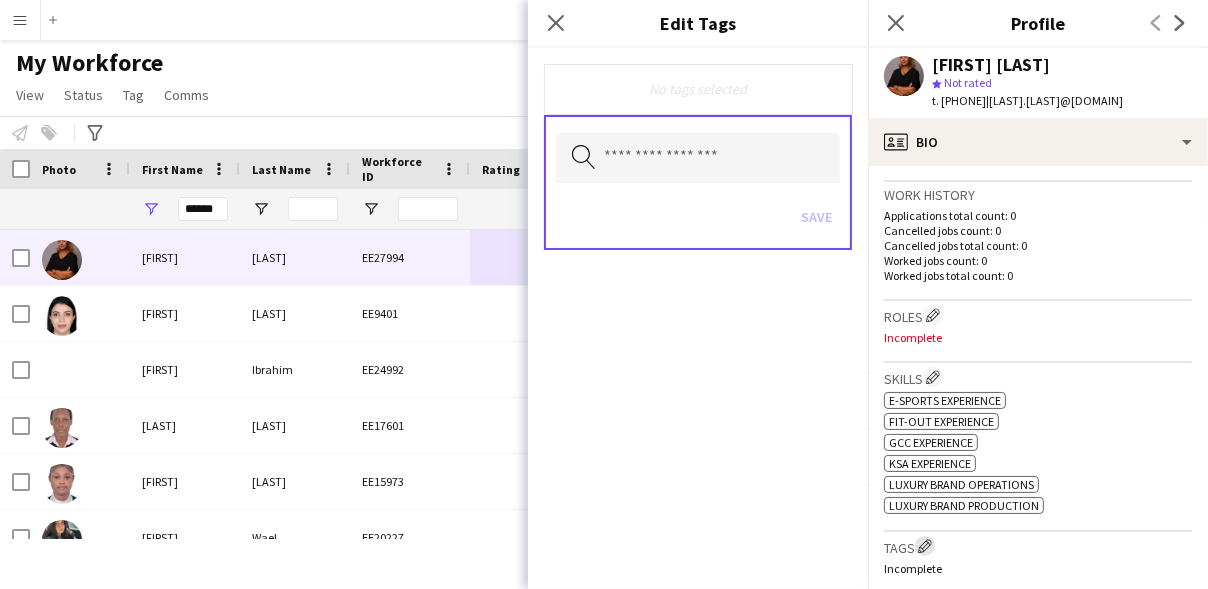 type 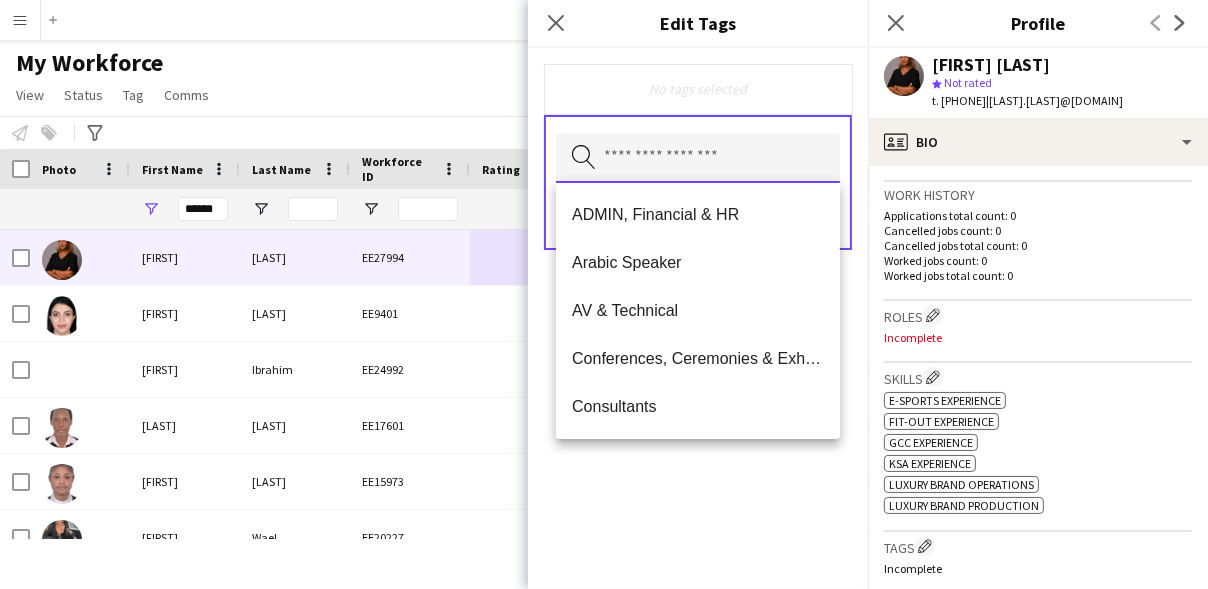 click at bounding box center [698, 158] 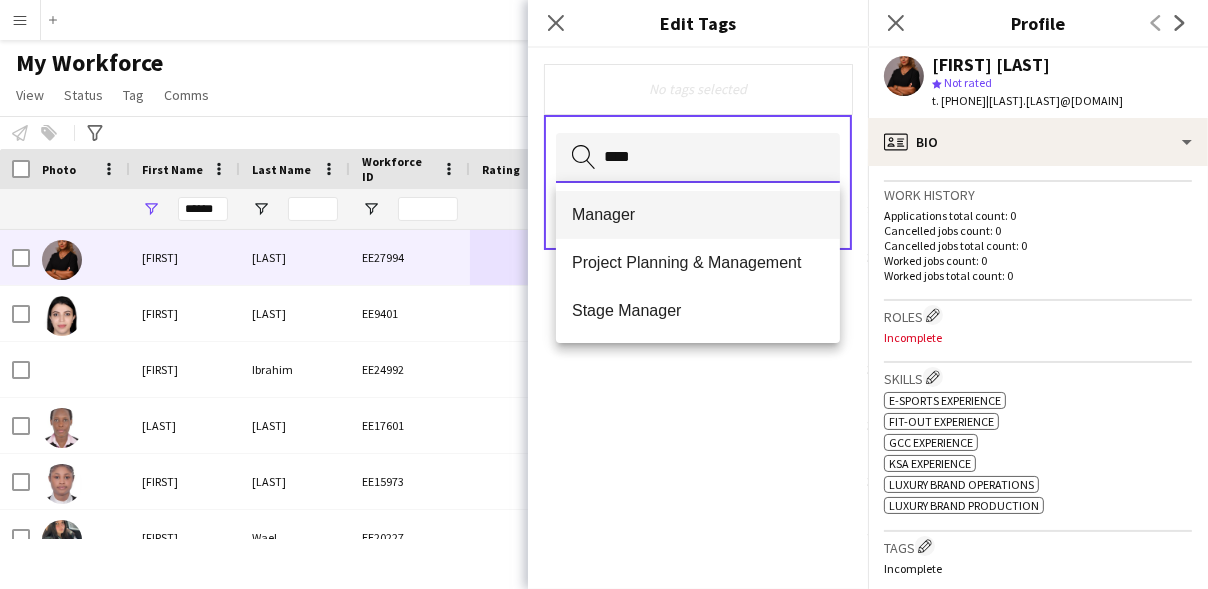 type on "****" 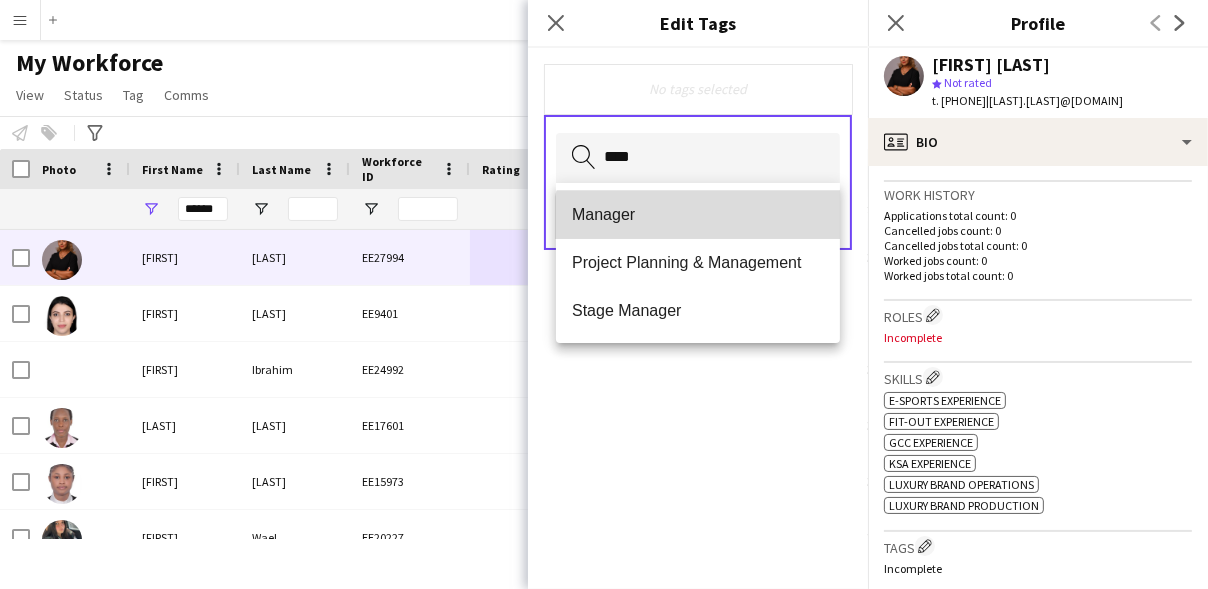 click on "Manager" at bounding box center (698, 215) 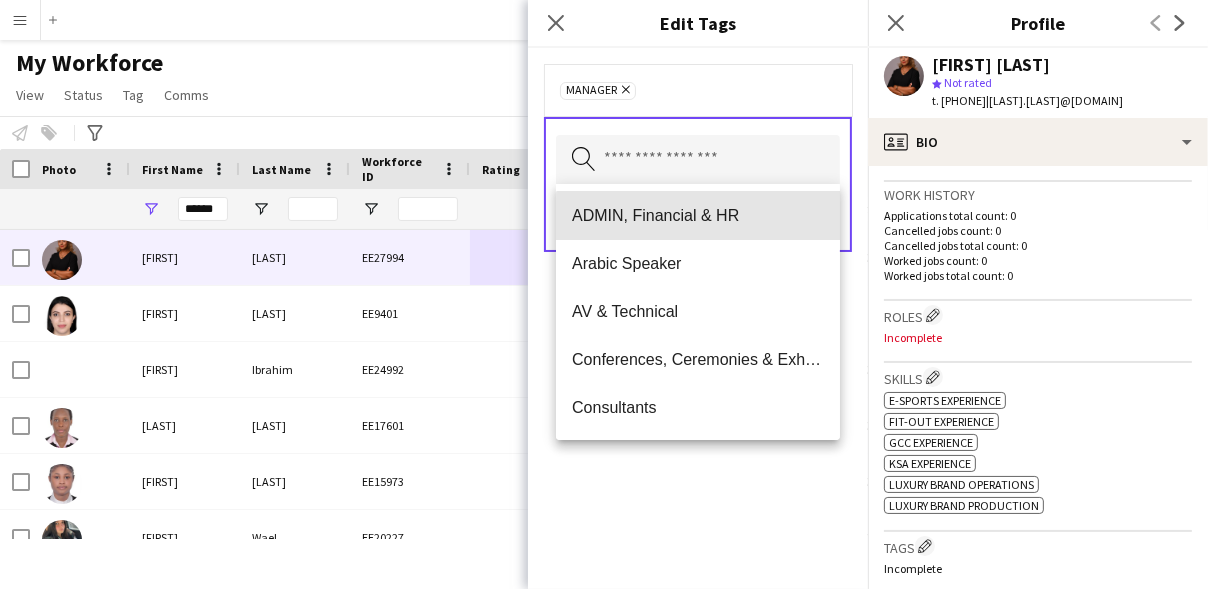 click on "ADMIN, Financial & HR" at bounding box center (698, 216) 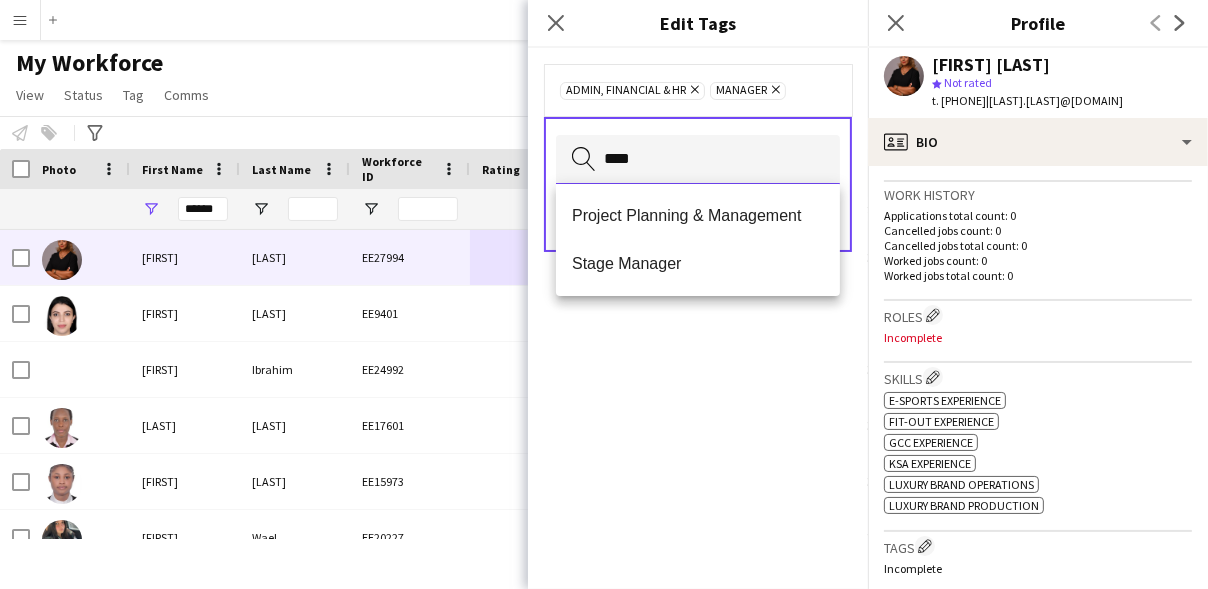 type on "****" 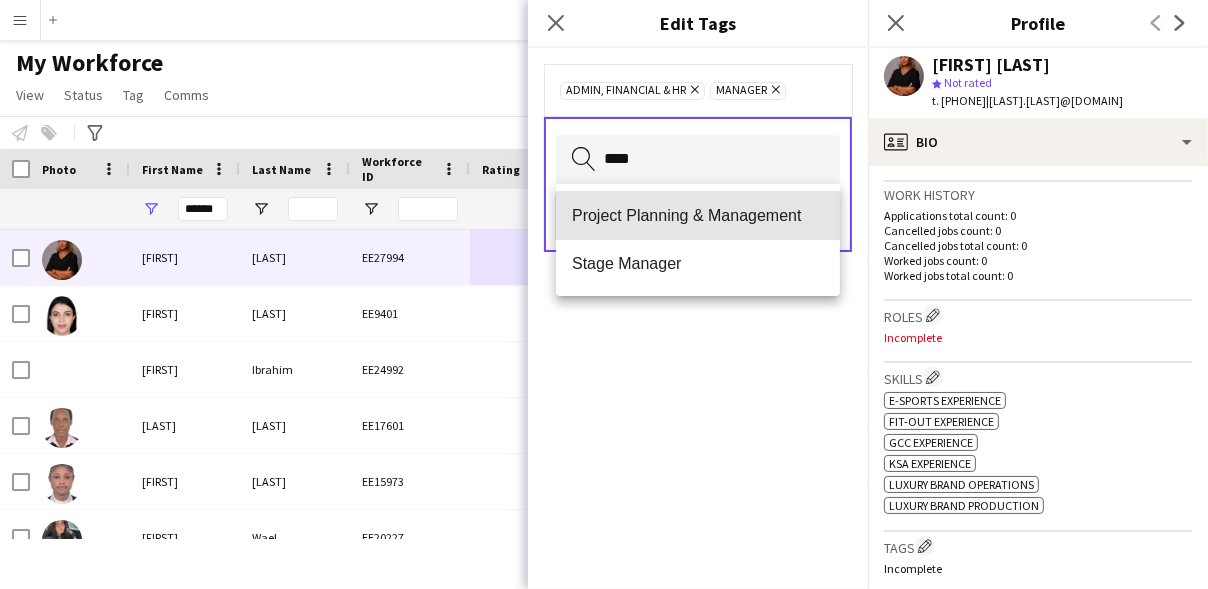click on "Project Planning & Management" at bounding box center [698, 216] 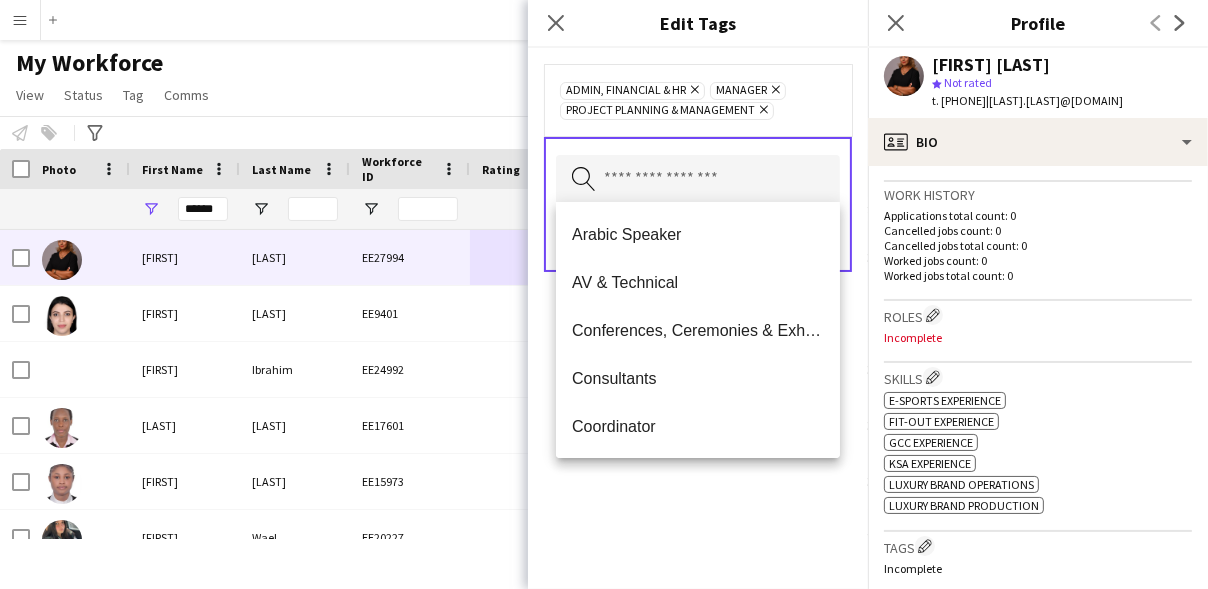 click on "Remove" 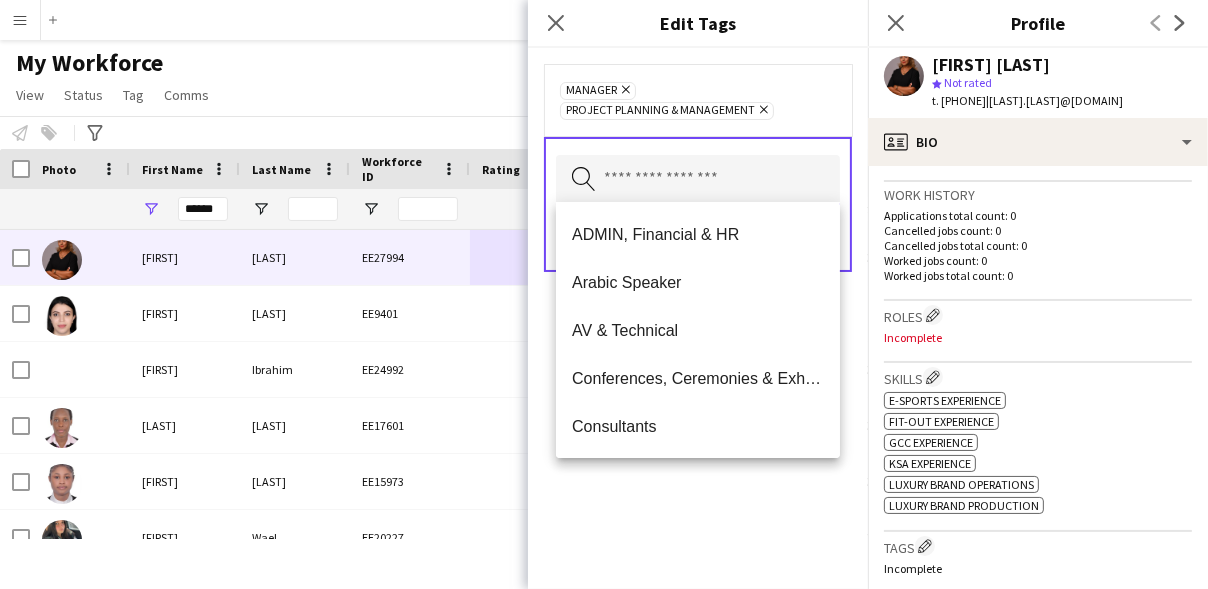 click at bounding box center [698, 180] 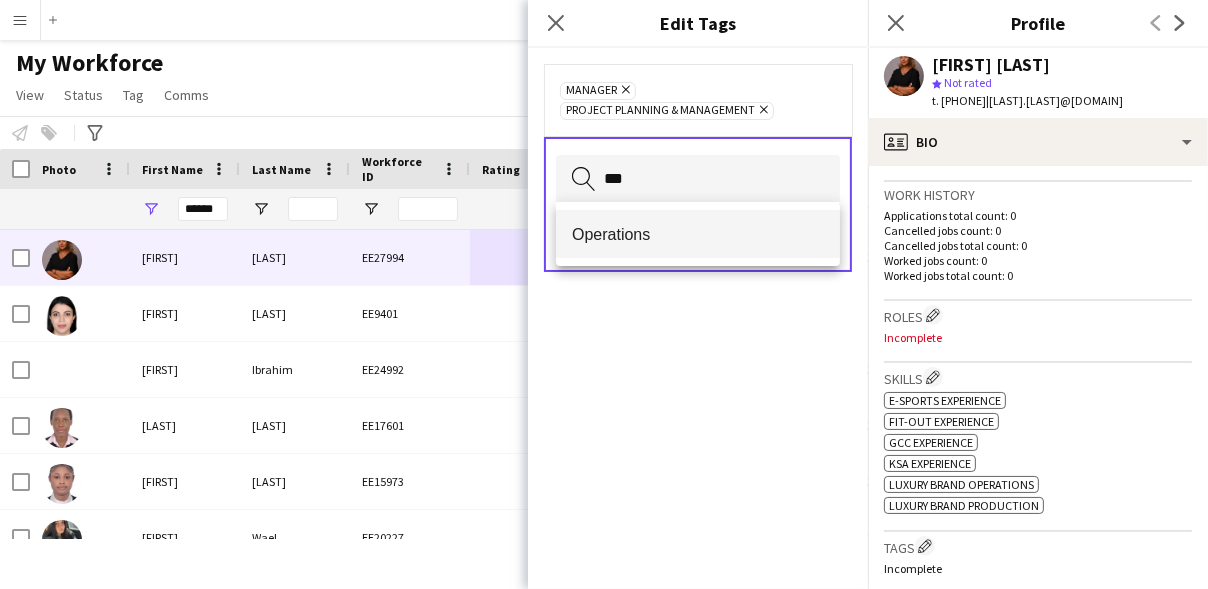 type on "***" 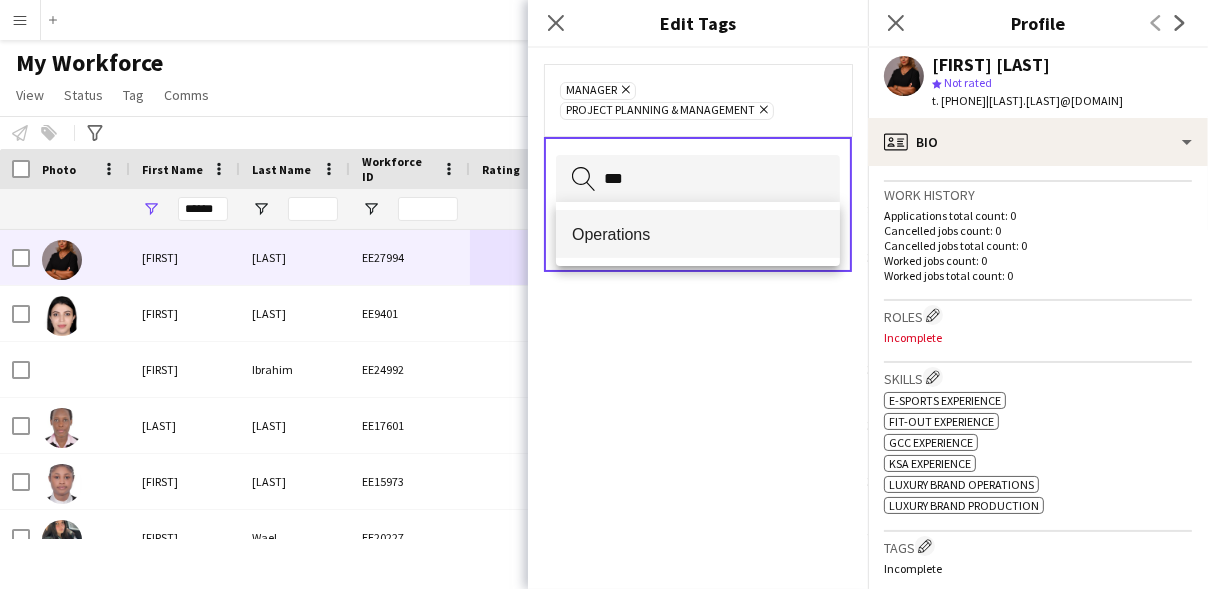 click on "Operations" at bounding box center (698, 234) 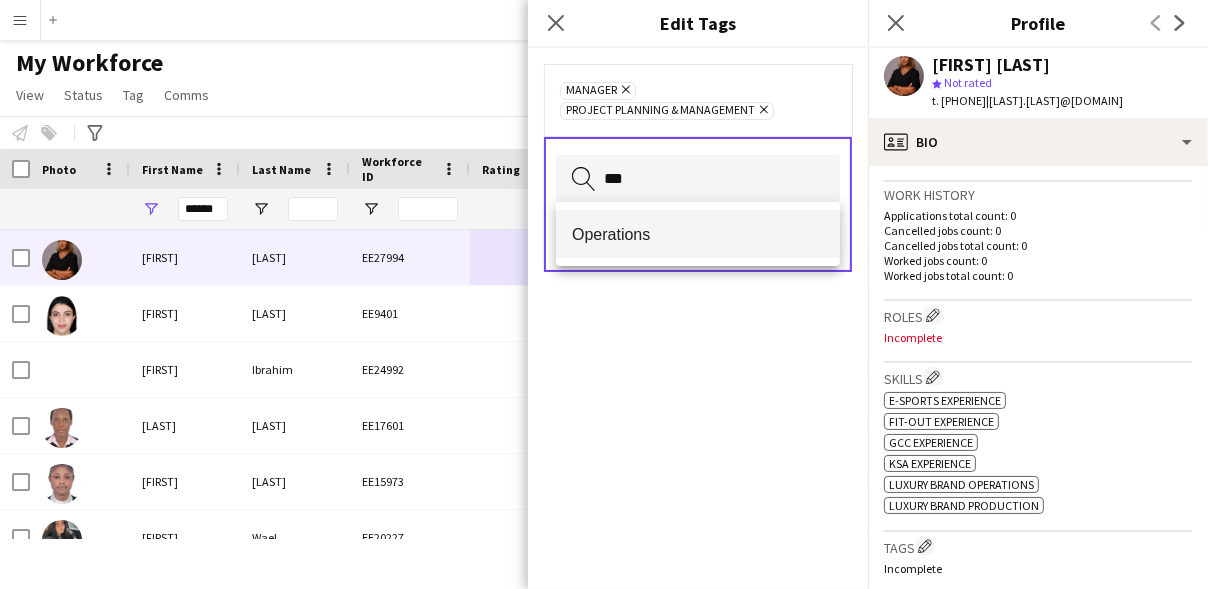 type 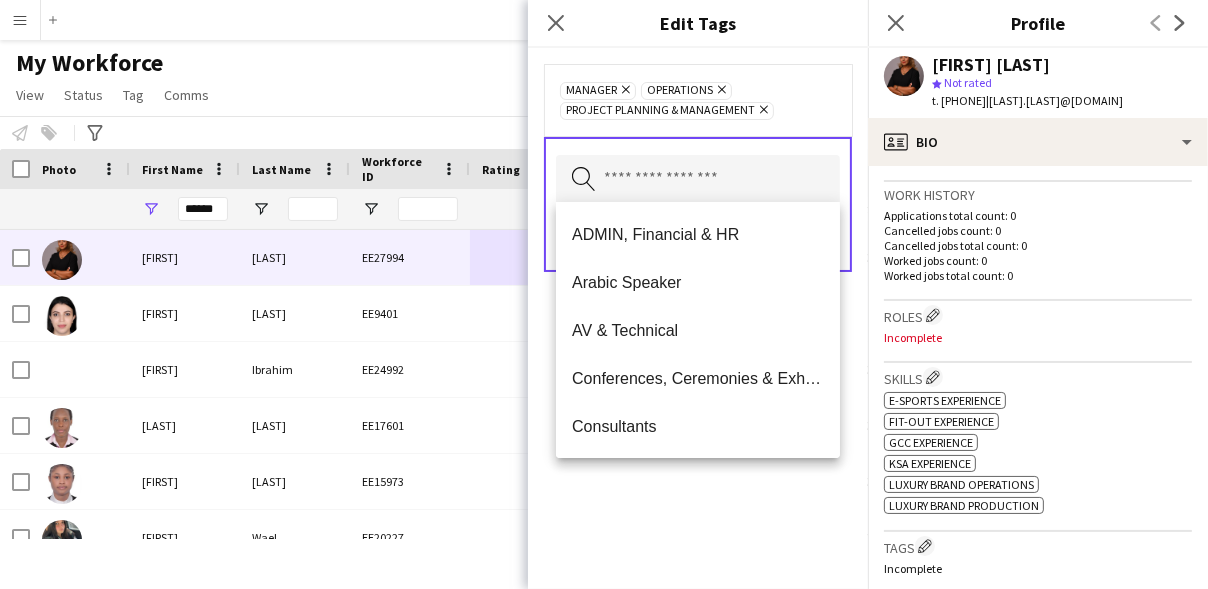 click on "Manager
Remove
Operations
Remove
Project Planning & Management
Remove
Search by tag name
Save" 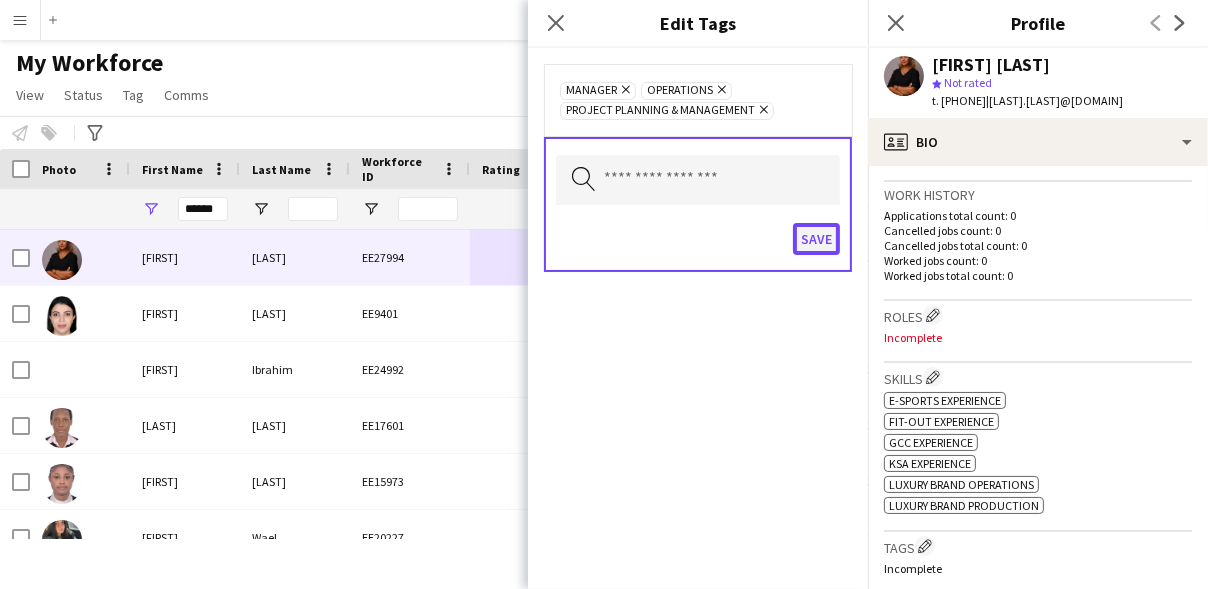 click on "Save" 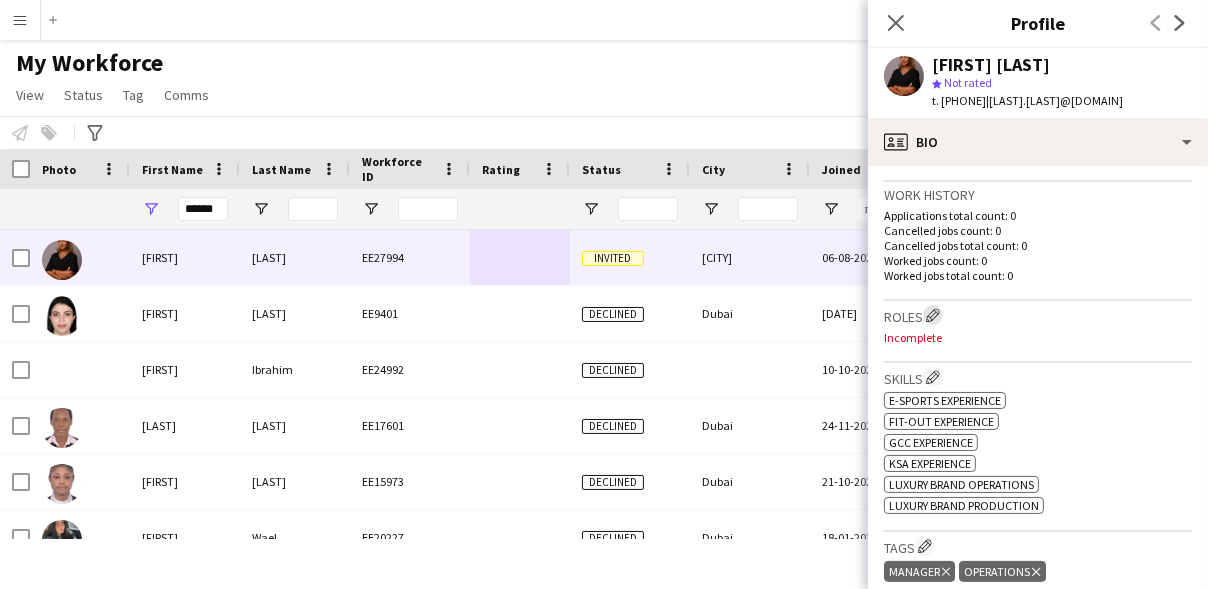 click on "Edit crew company roles" 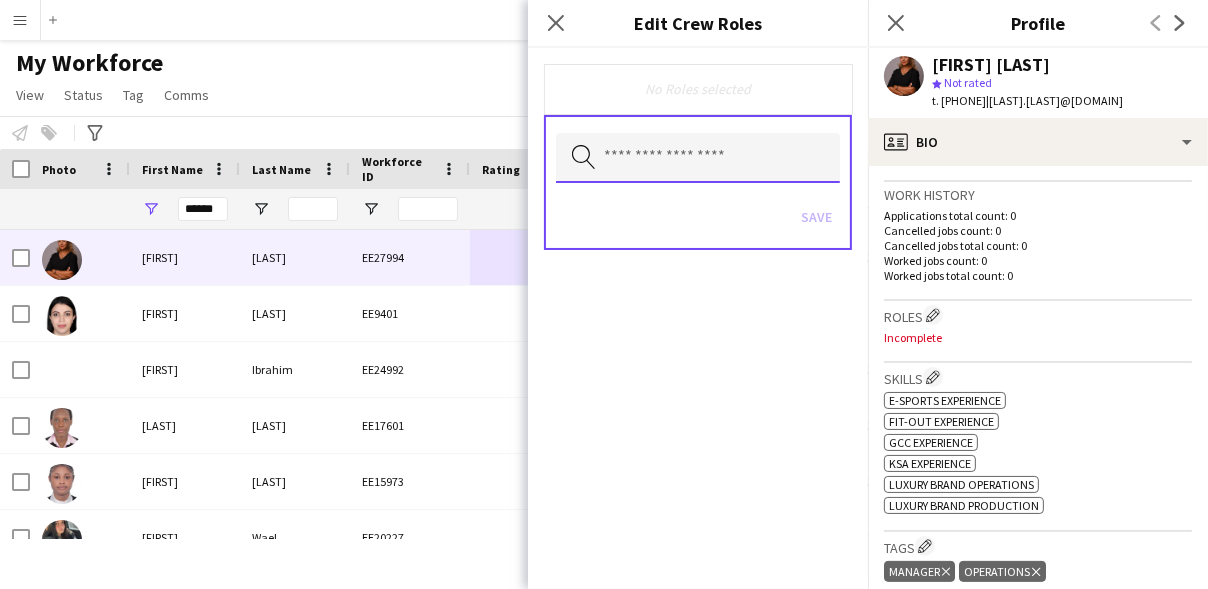 click at bounding box center (698, 158) 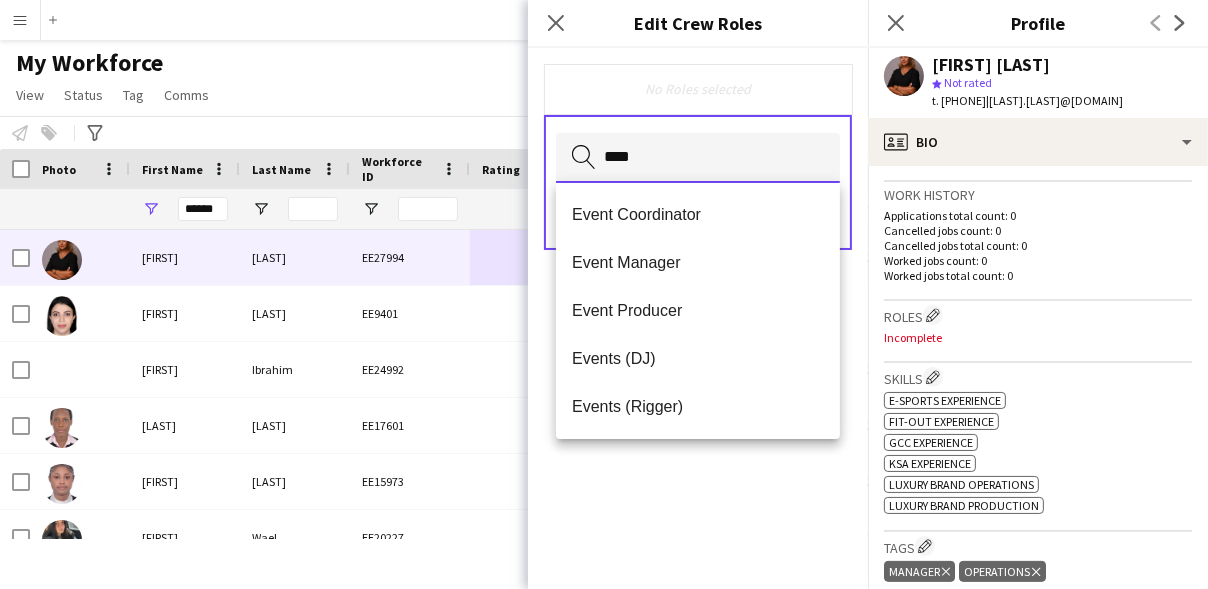 type on "*****" 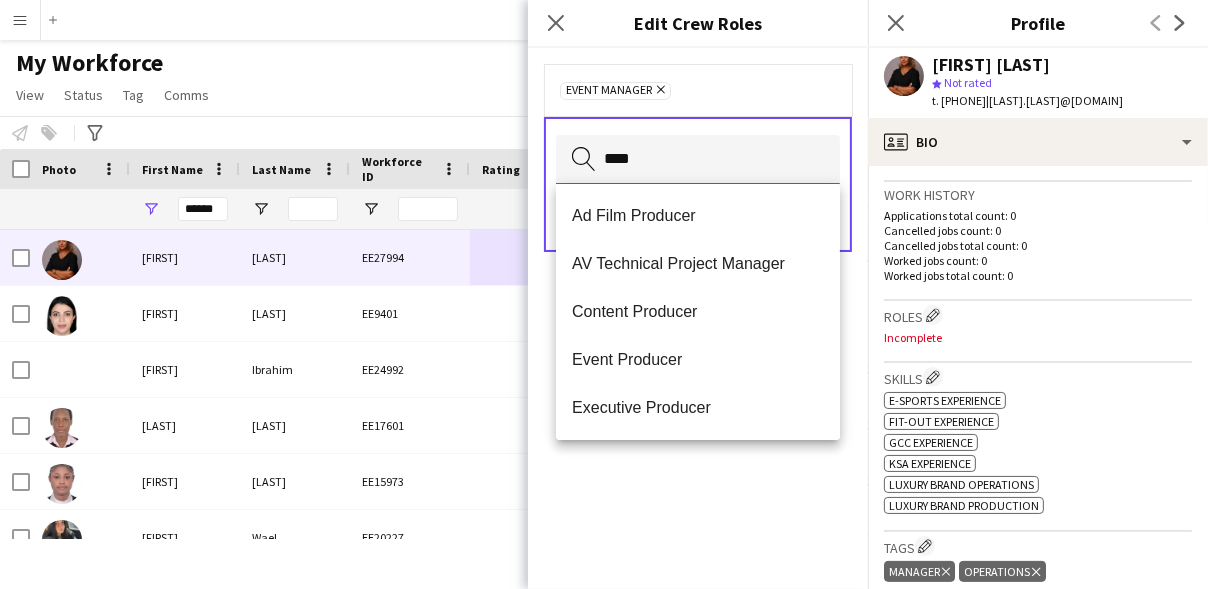 type on "*****" 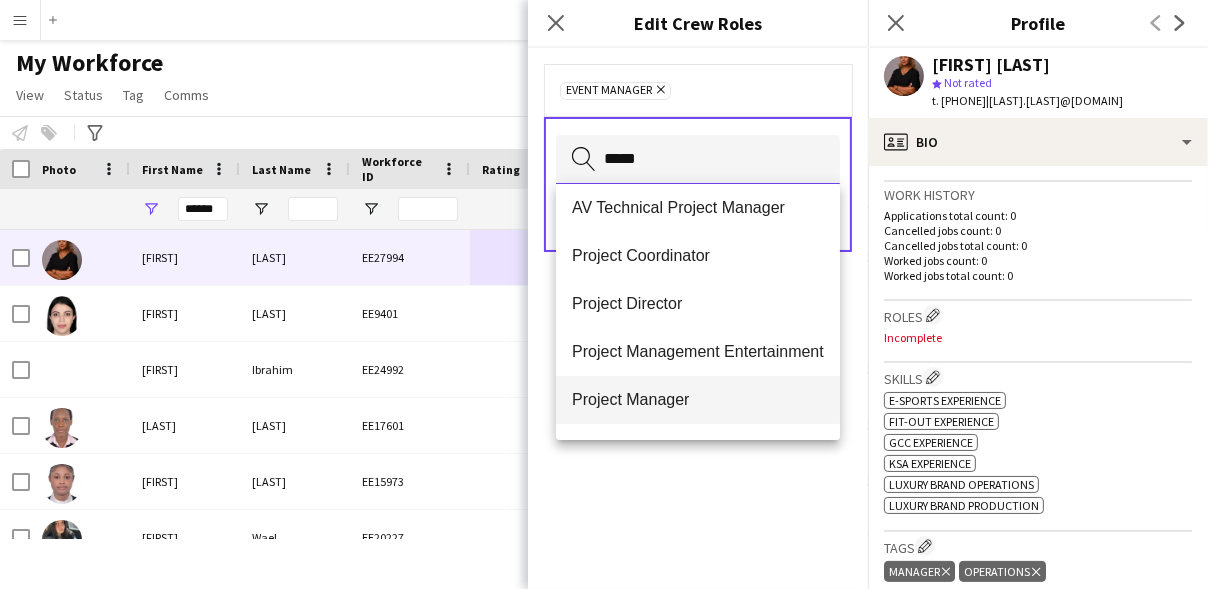 scroll, scrollTop: 40, scrollLeft: 0, axis: vertical 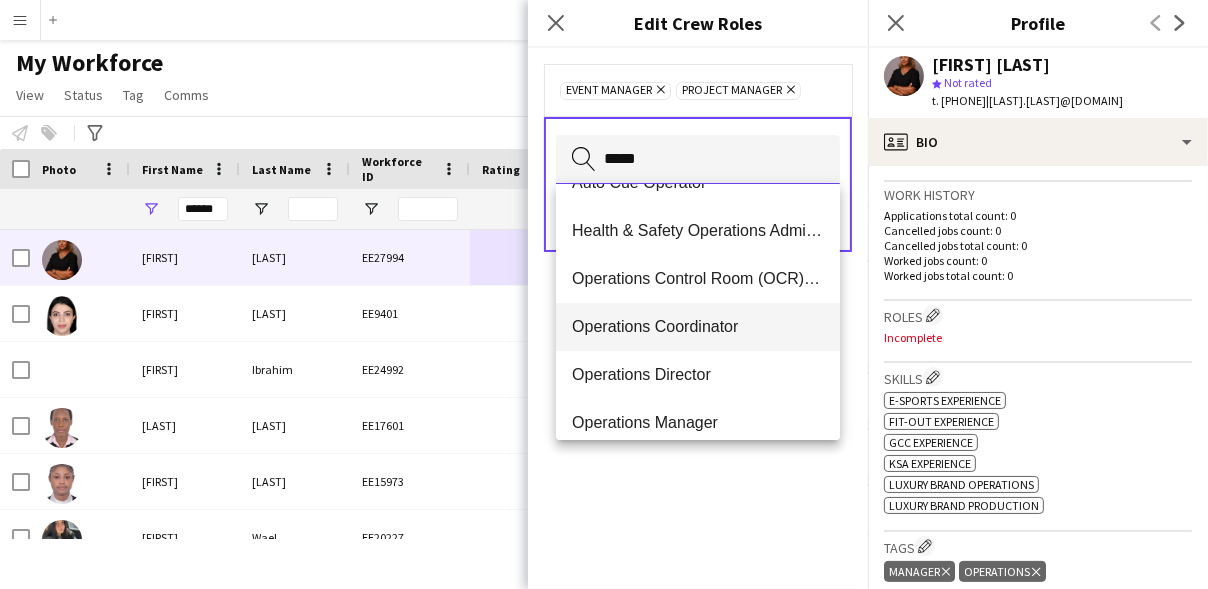 type on "*****" 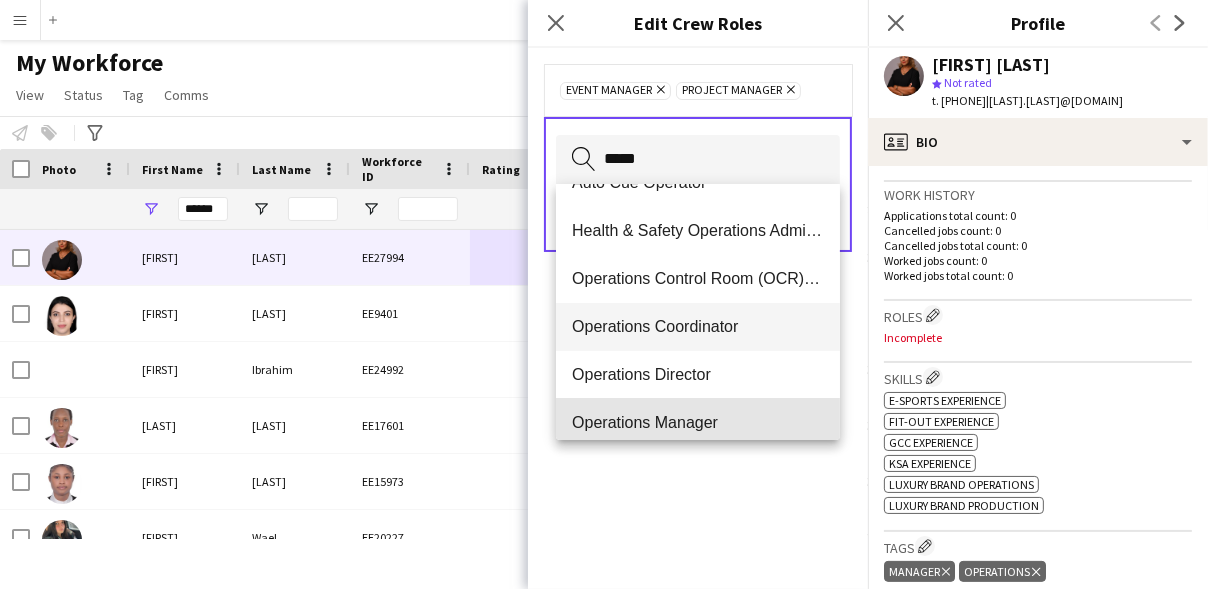 click on "Operations Manager" at bounding box center [698, 423] 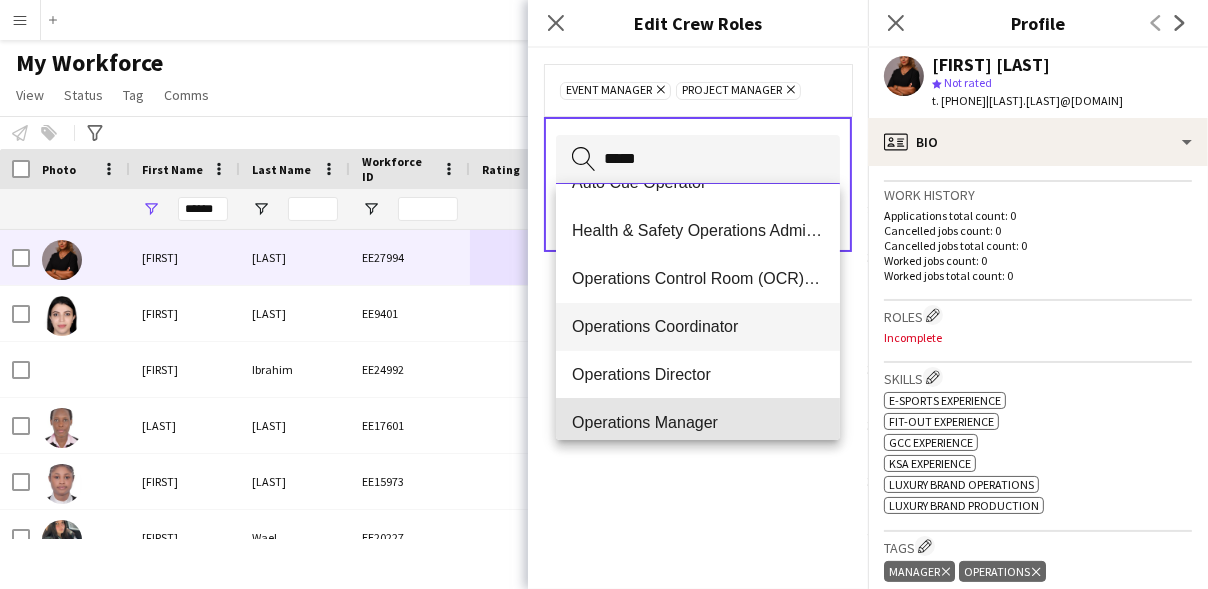 type 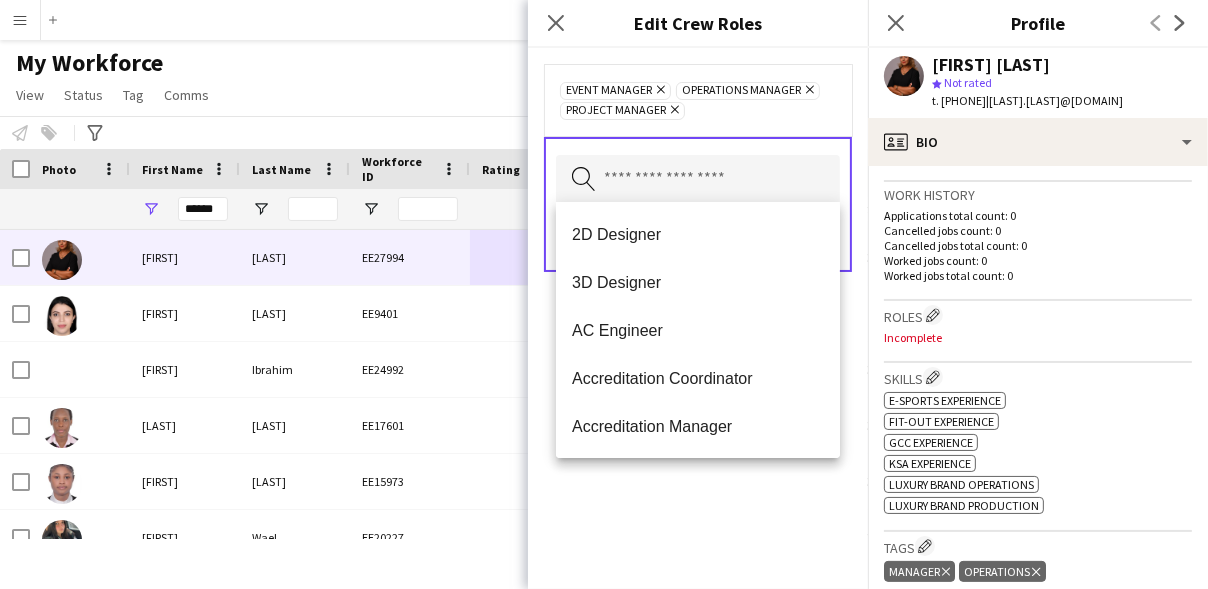click on "Event Manager
Remove
Operations Manager
Remove
Project Manager
Remove
Search by role type
Save" 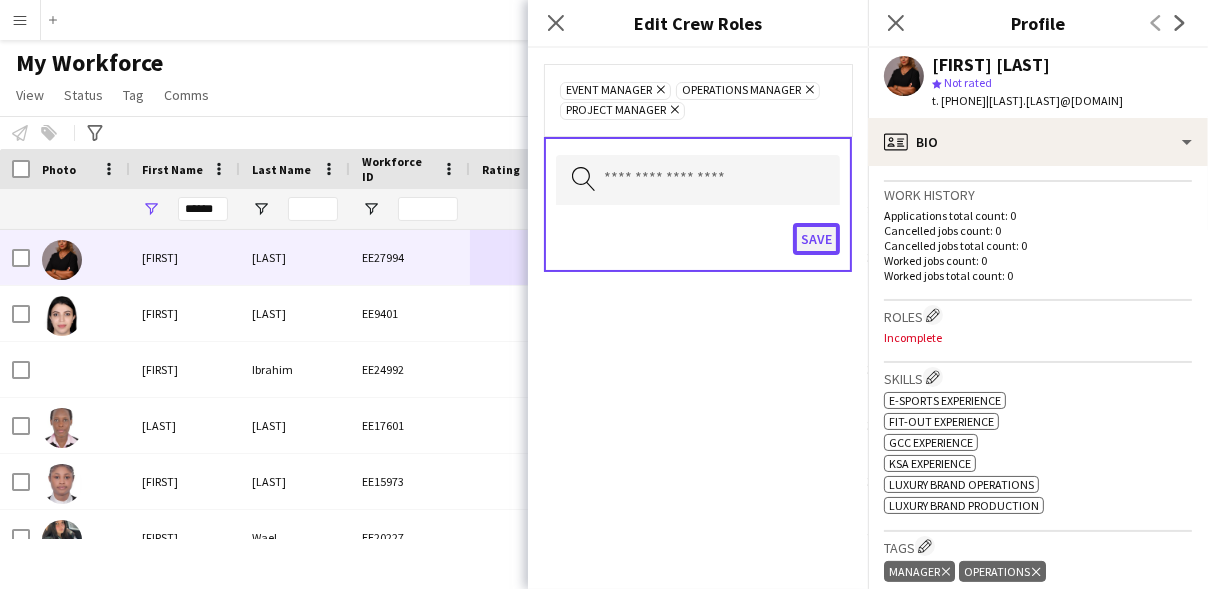 click on "Save" 